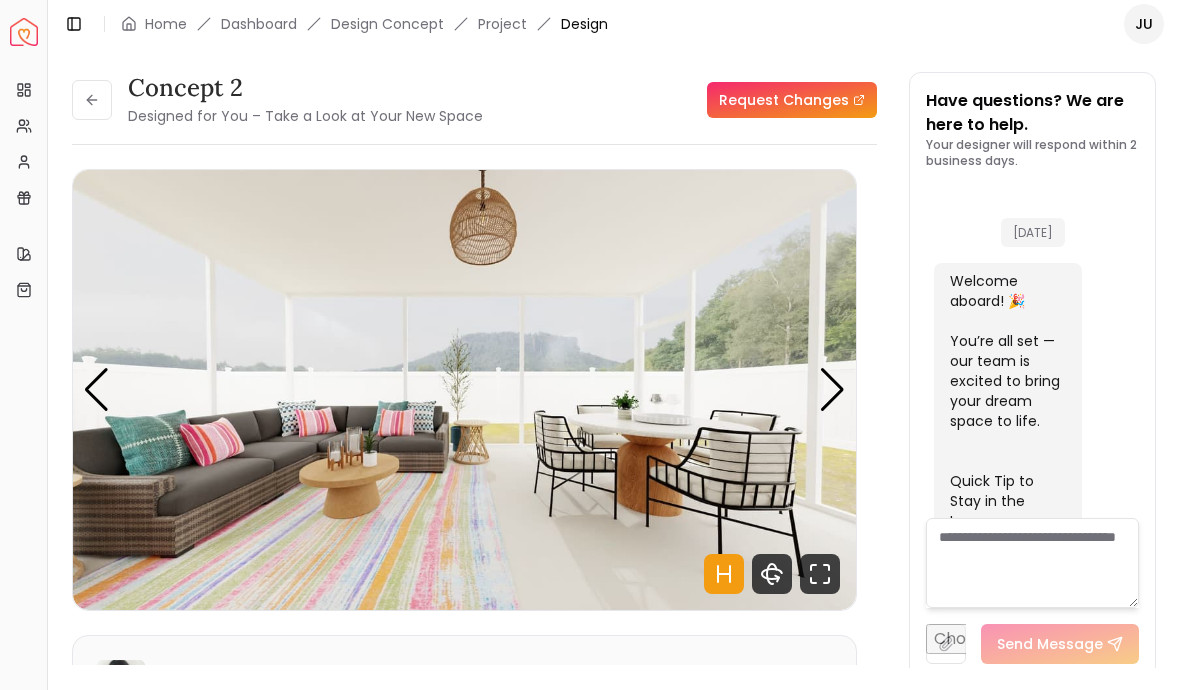 scroll, scrollTop: 0, scrollLeft: 0, axis: both 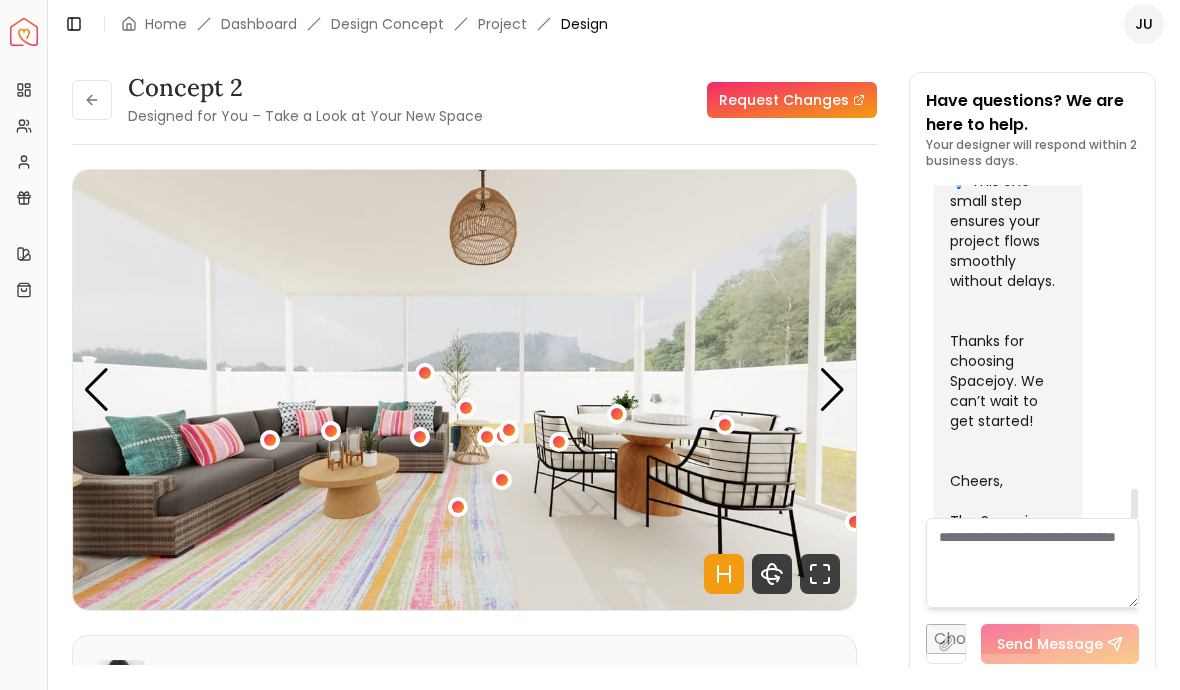 click on "Request Changes" at bounding box center [792, 100] 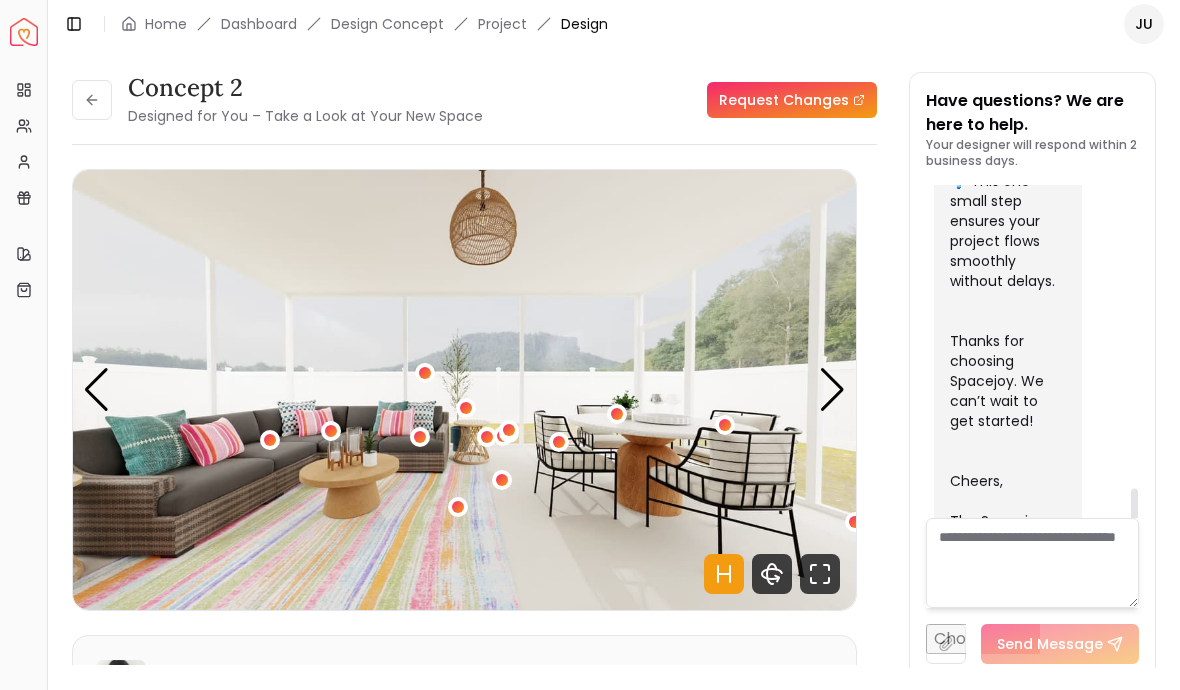 scroll, scrollTop: 65, scrollLeft: 0, axis: vertical 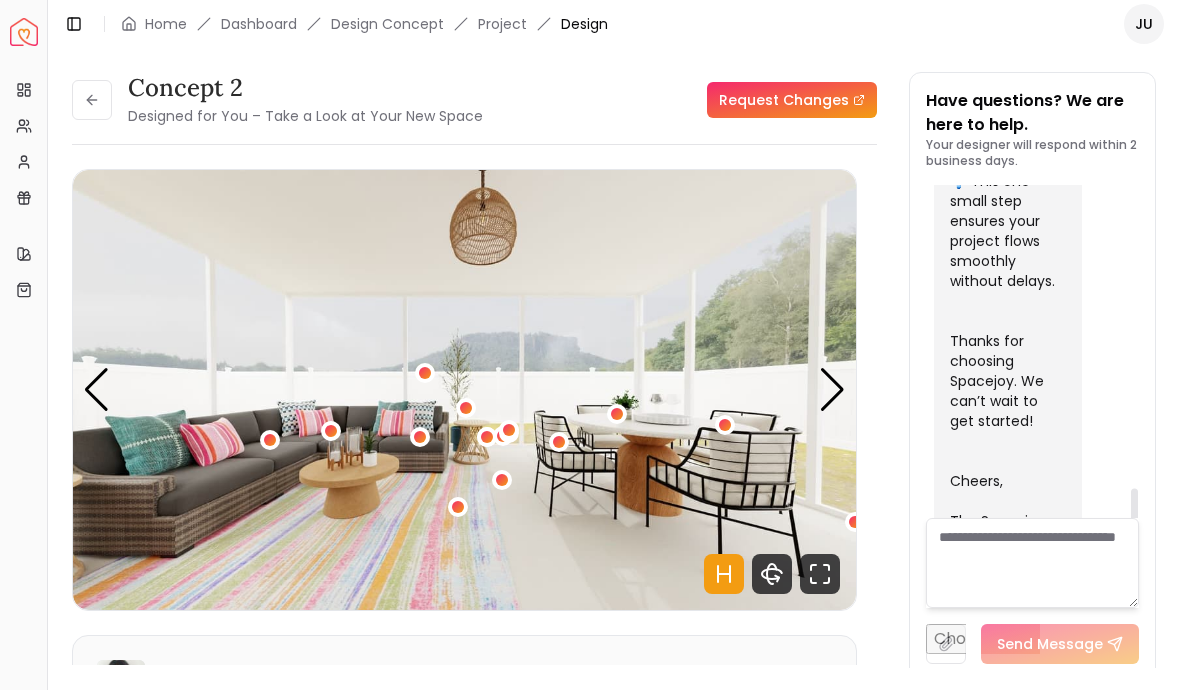 click at bounding box center [946, 644] 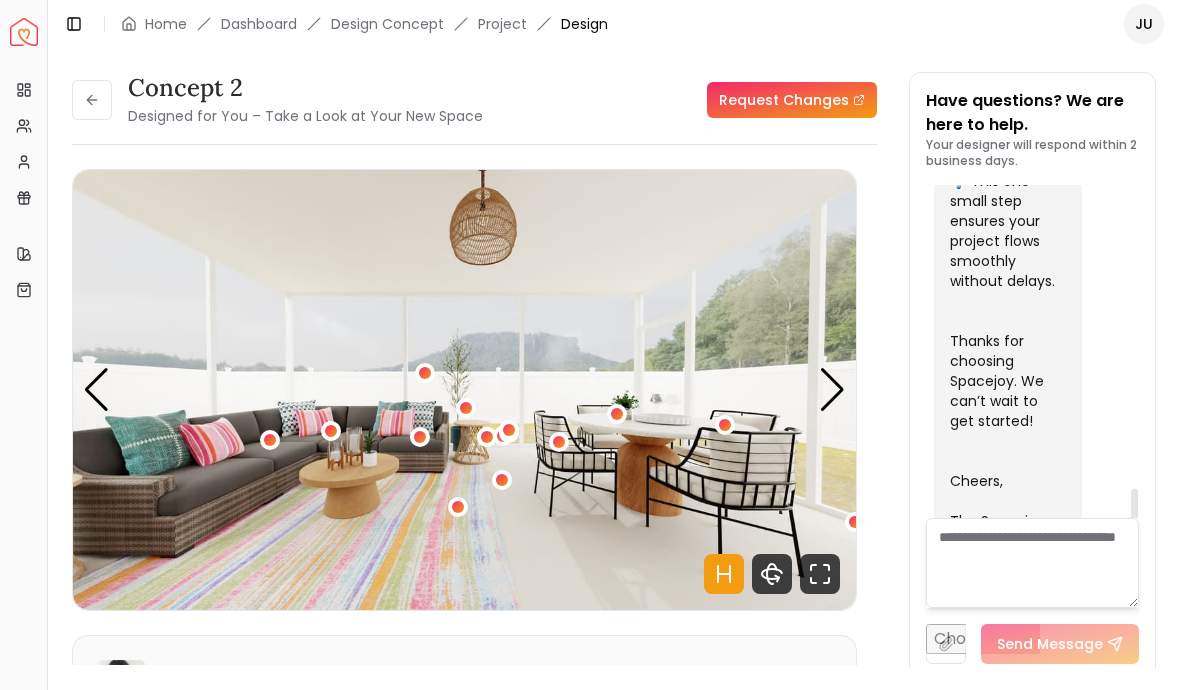 click at bounding box center (1032, 563) 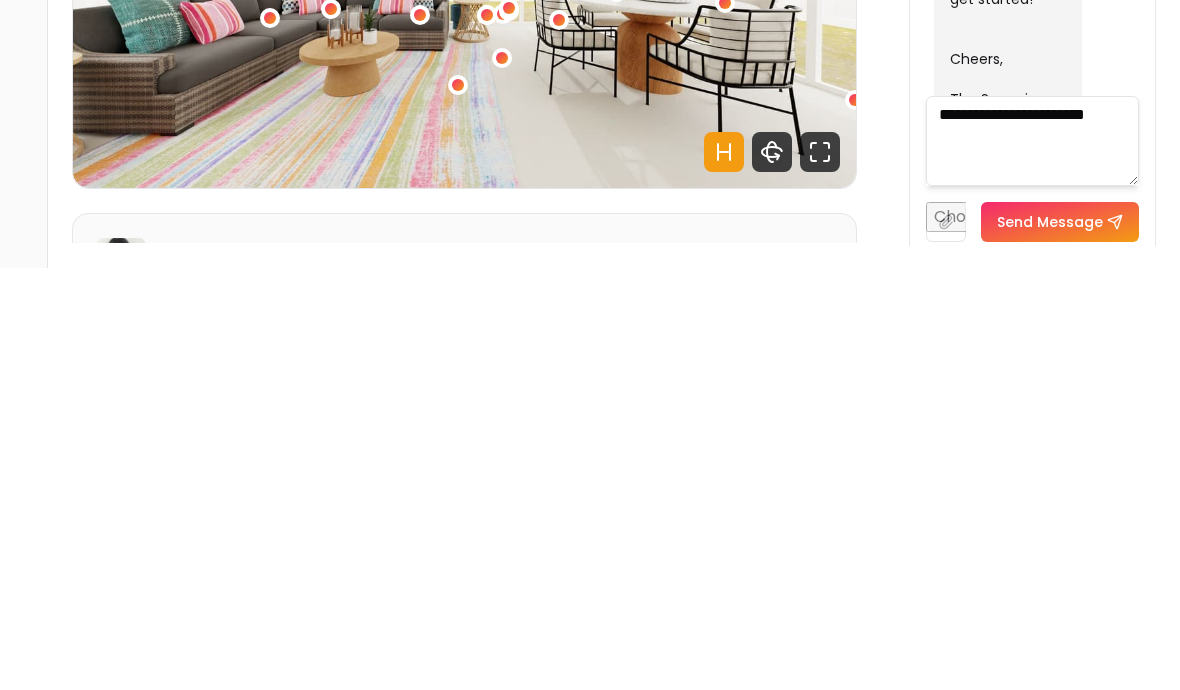 scroll, scrollTop: 65, scrollLeft: 0, axis: vertical 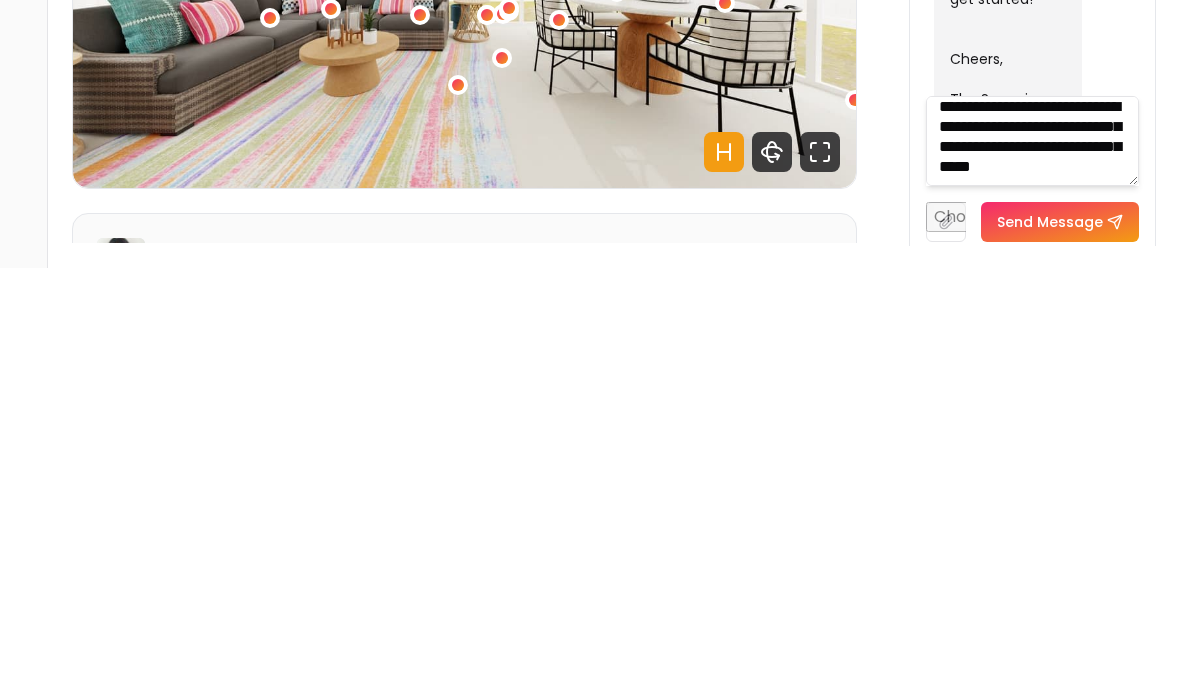type on "**********" 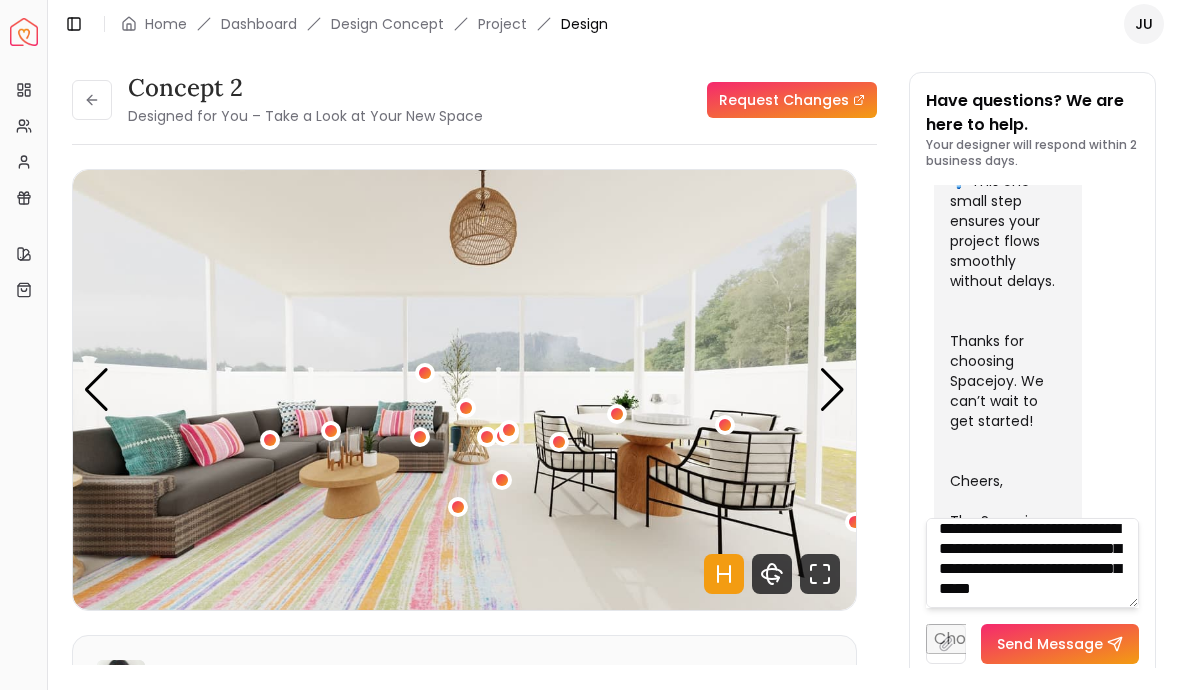 click on "Send Message" at bounding box center (1060, 644) 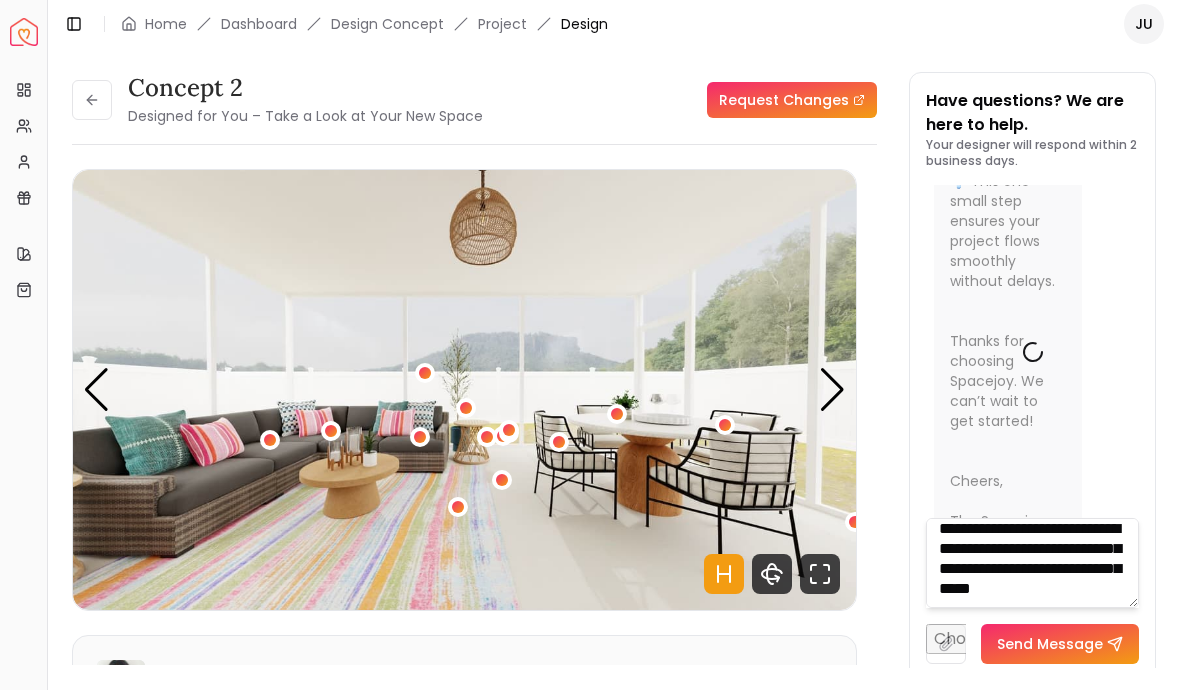 scroll, scrollTop: 0, scrollLeft: 0, axis: both 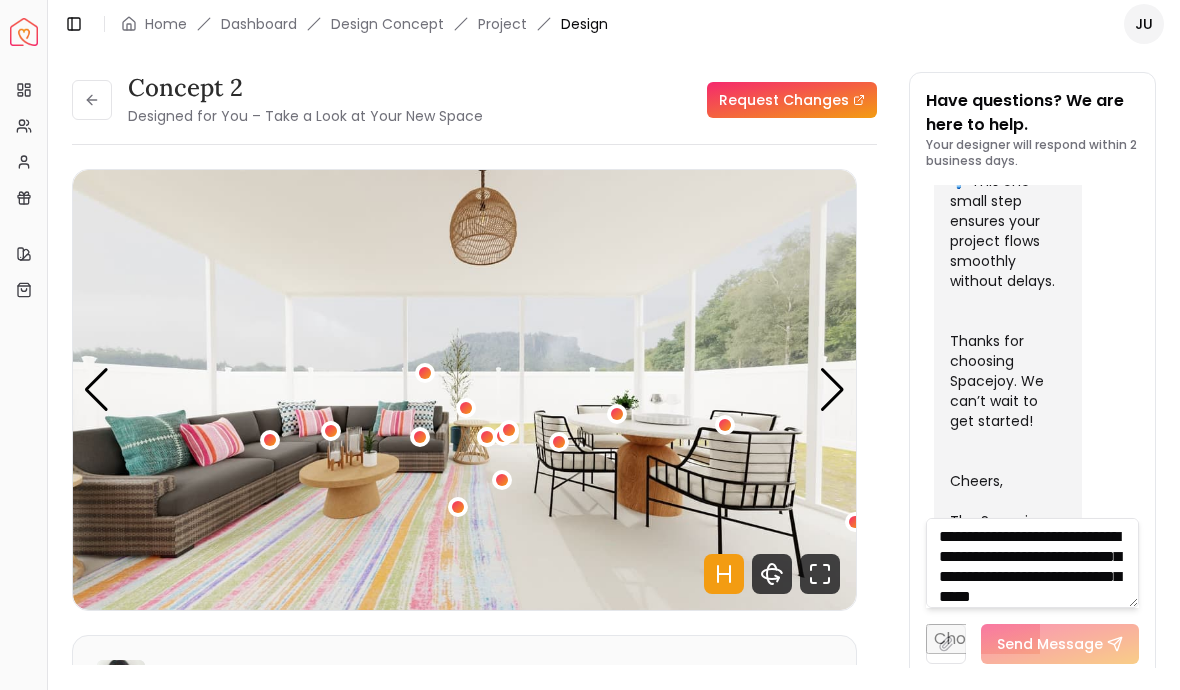 click 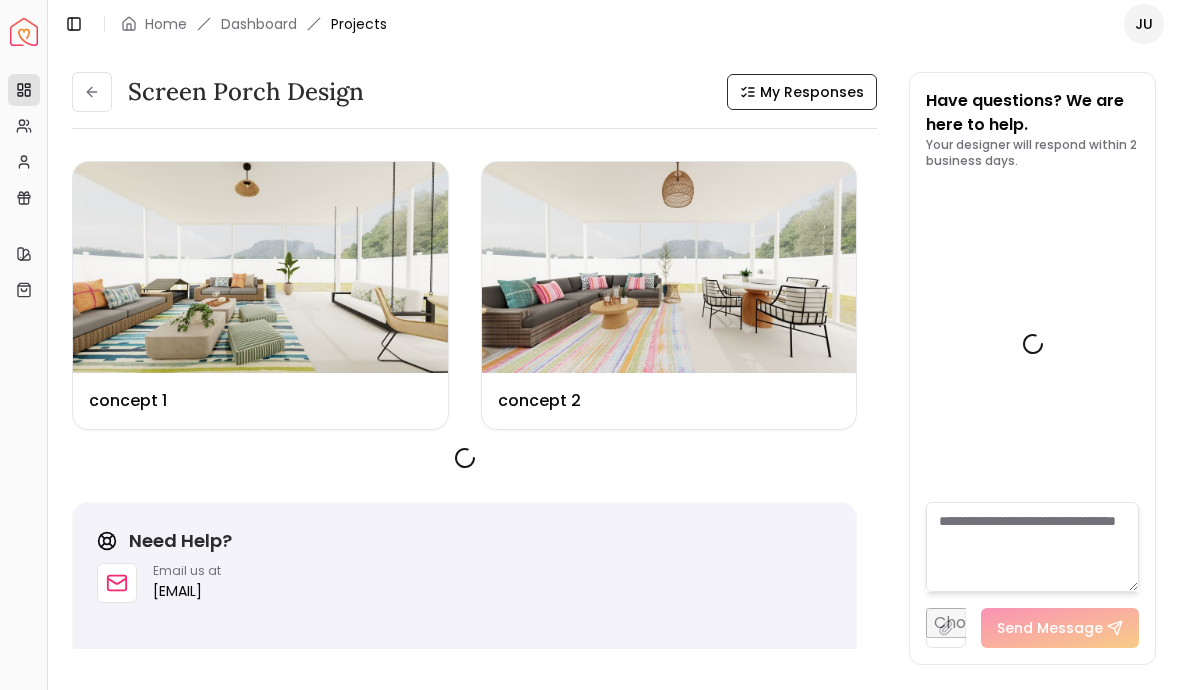 scroll, scrollTop: 1896, scrollLeft: 0, axis: vertical 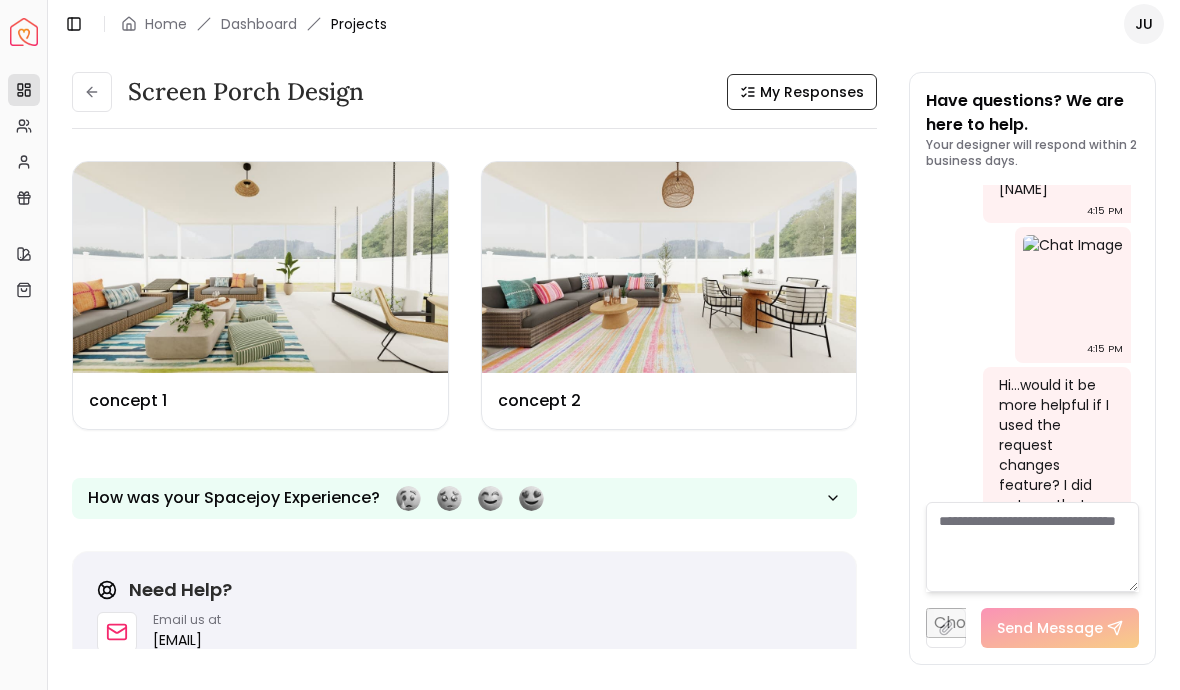 click at bounding box center (1073, 285) 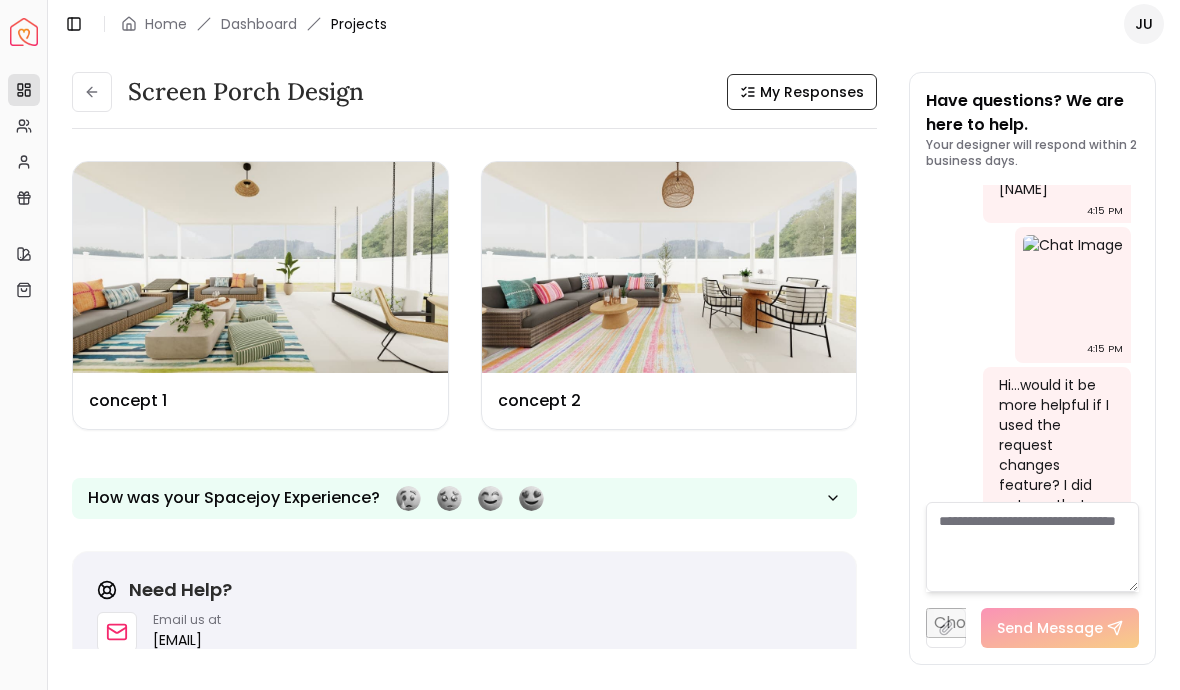 click at bounding box center [1073, 285] 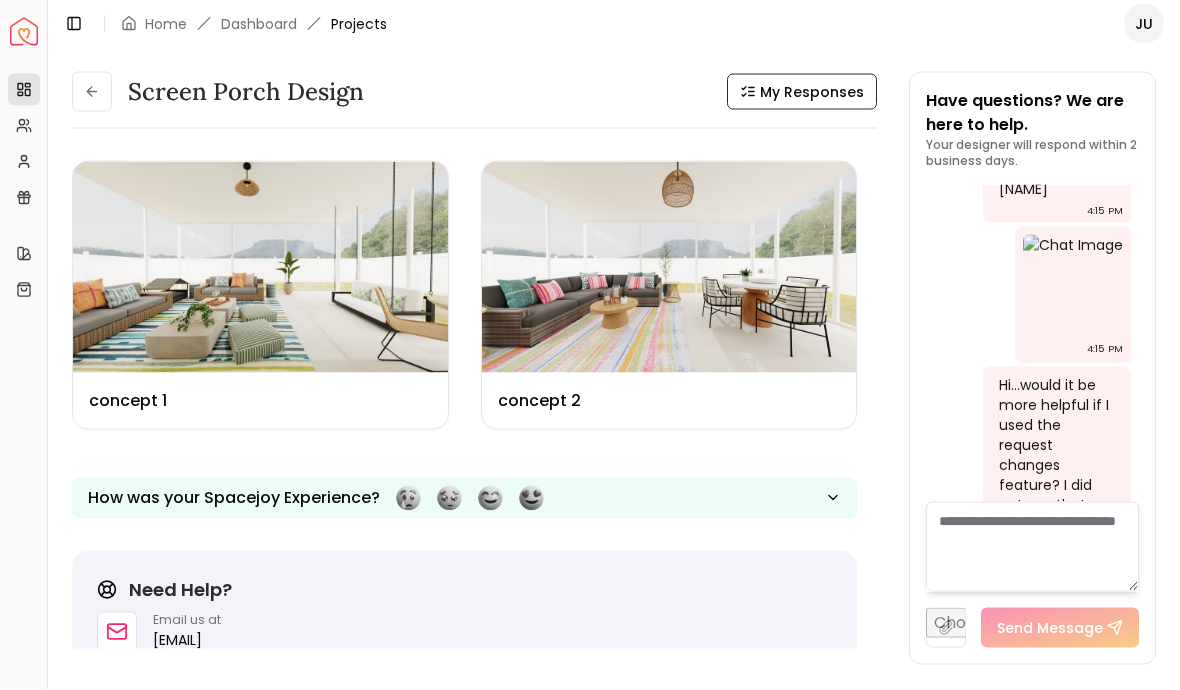 scroll, scrollTop: 0, scrollLeft: 0, axis: both 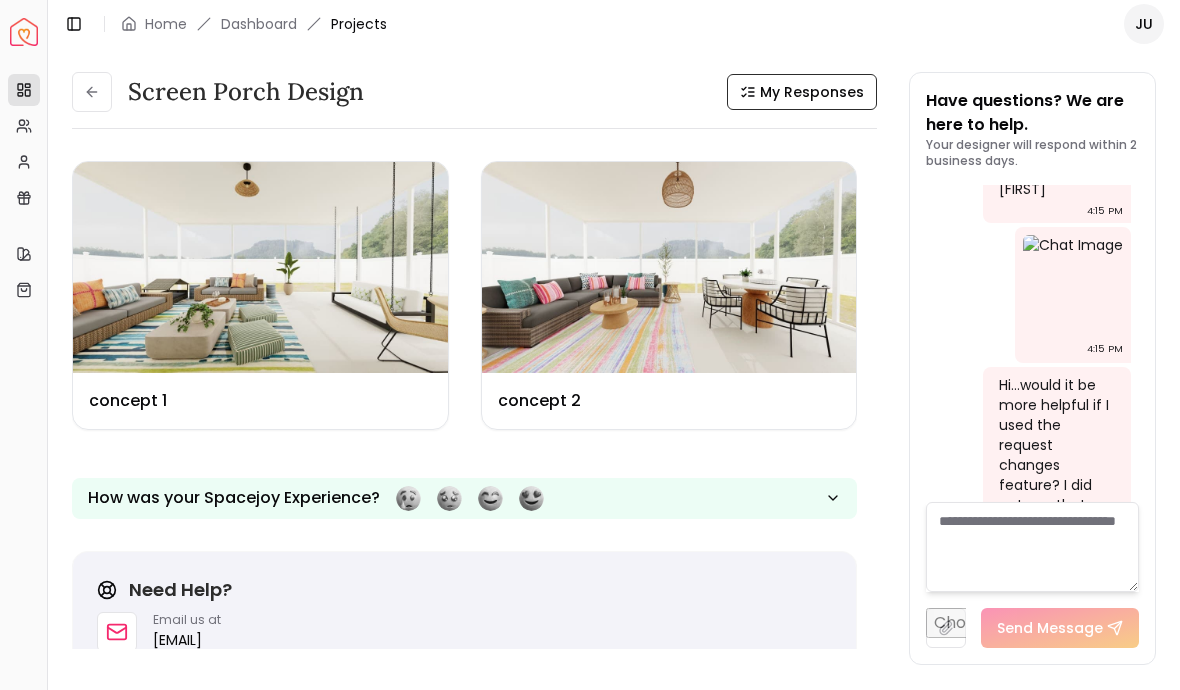 click at bounding box center (669, 267) 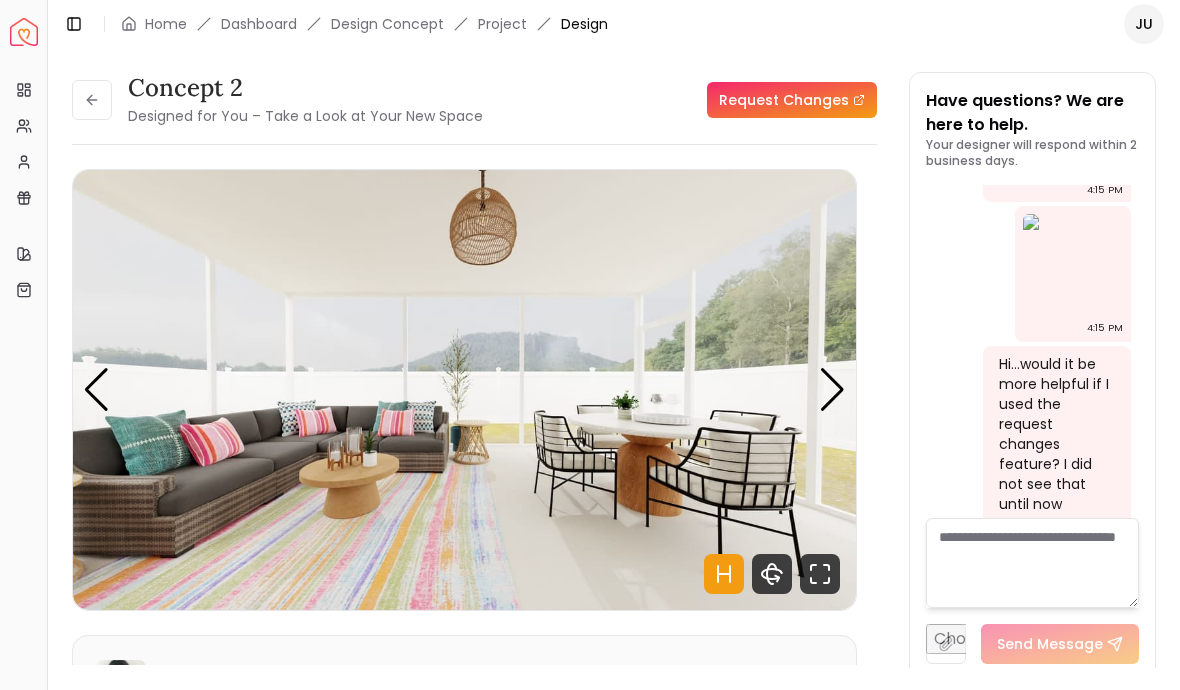 scroll, scrollTop: 1880, scrollLeft: 0, axis: vertical 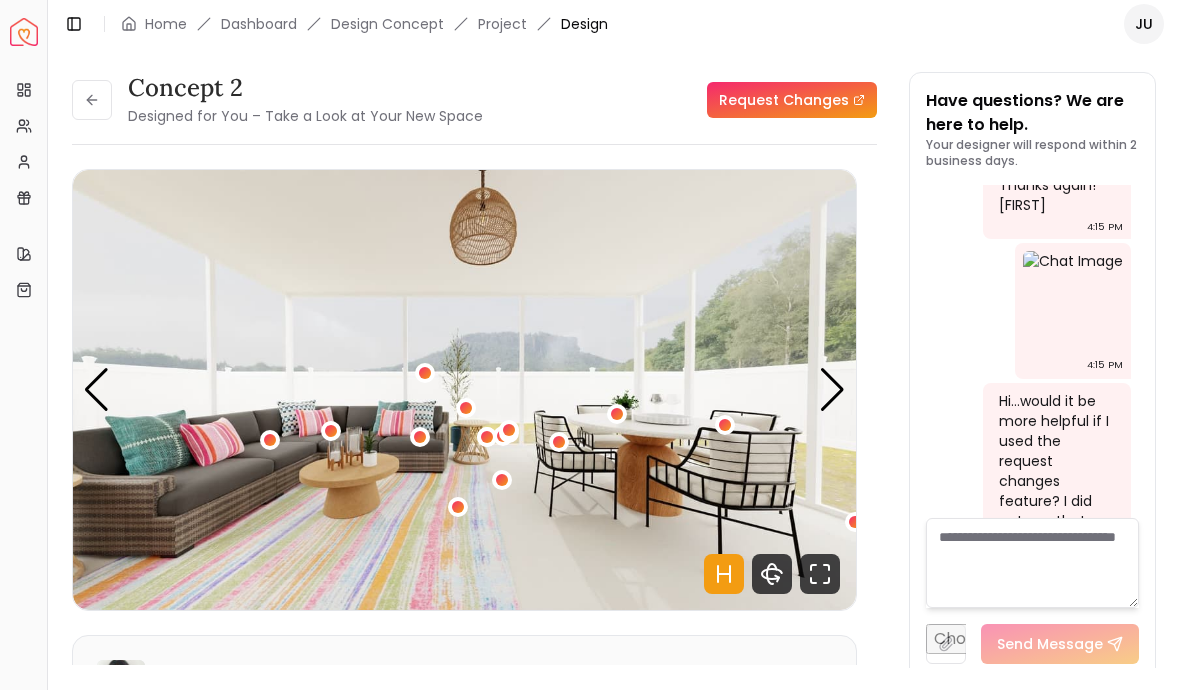 click at bounding box center (458, 507) 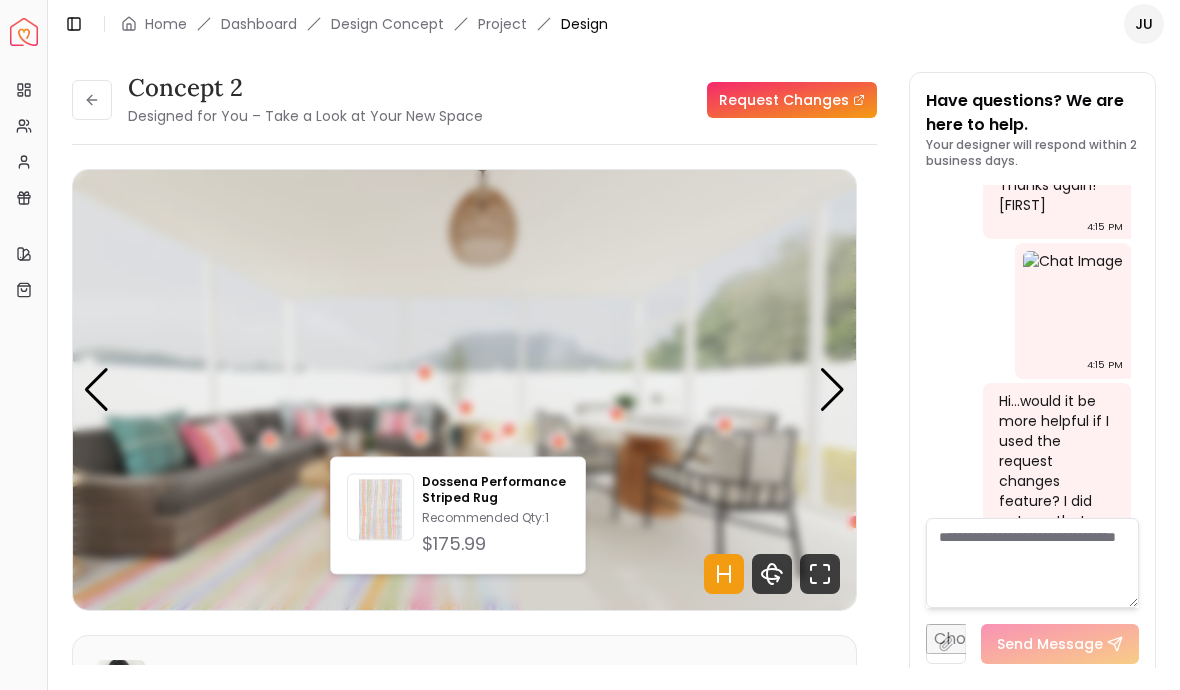 click at bounding box center (502, 480) 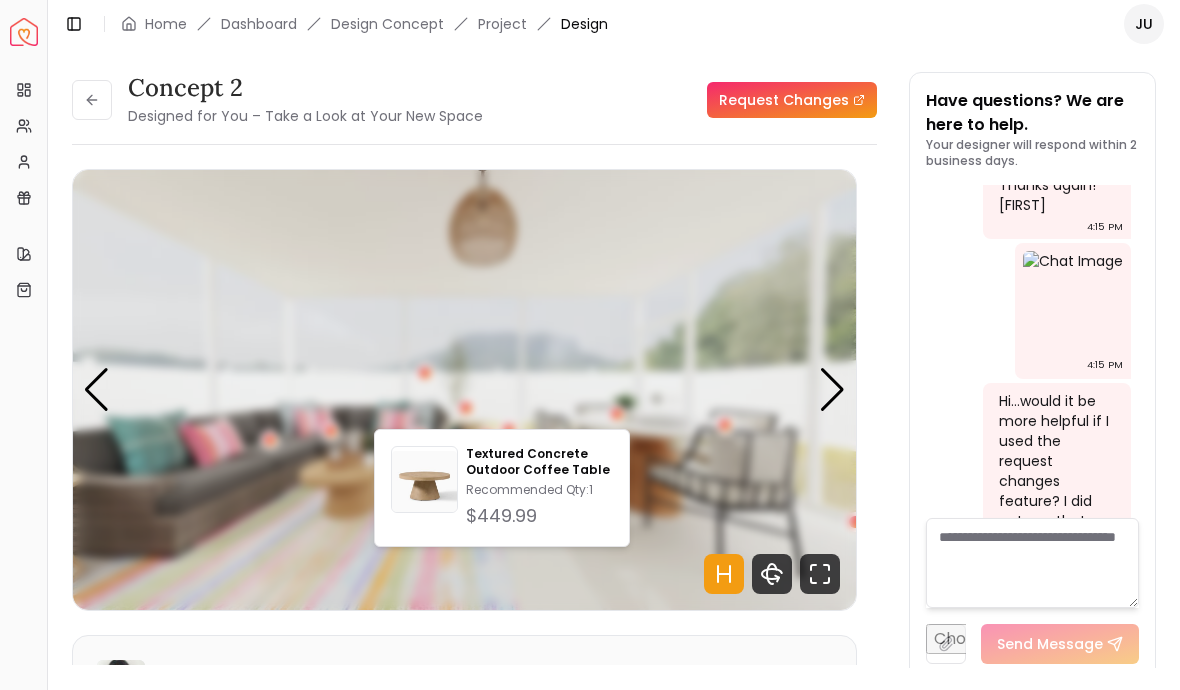 click at bounding box center [464, 390] 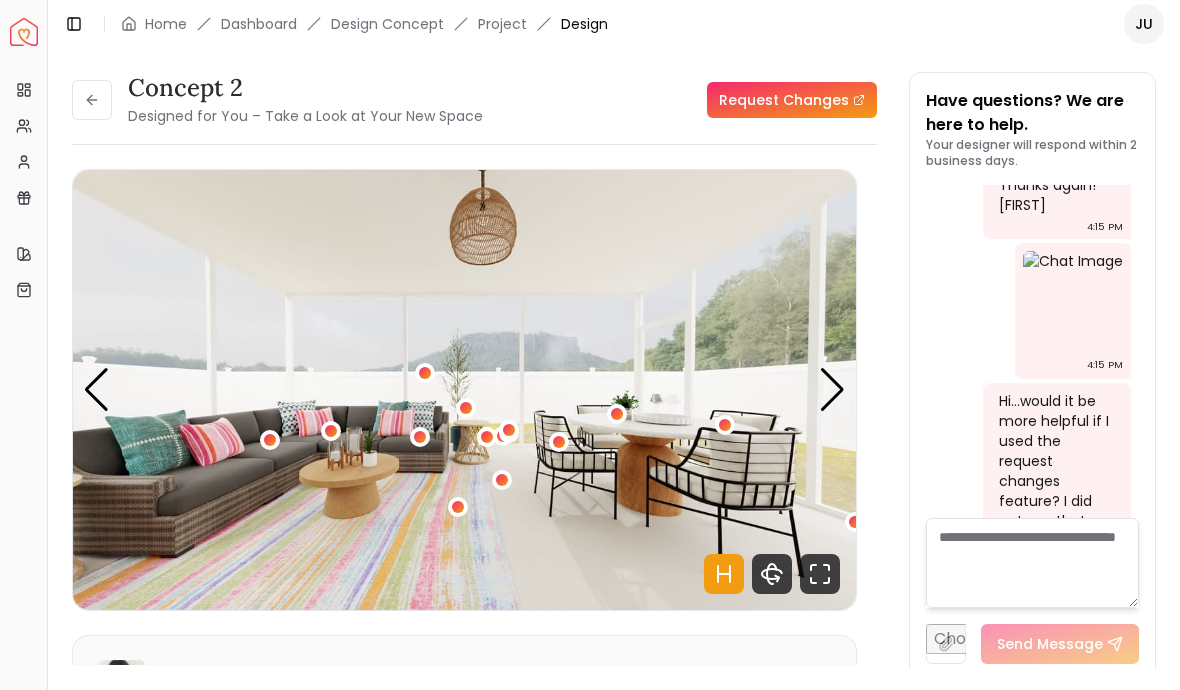 click at bounding box center (559, 442) 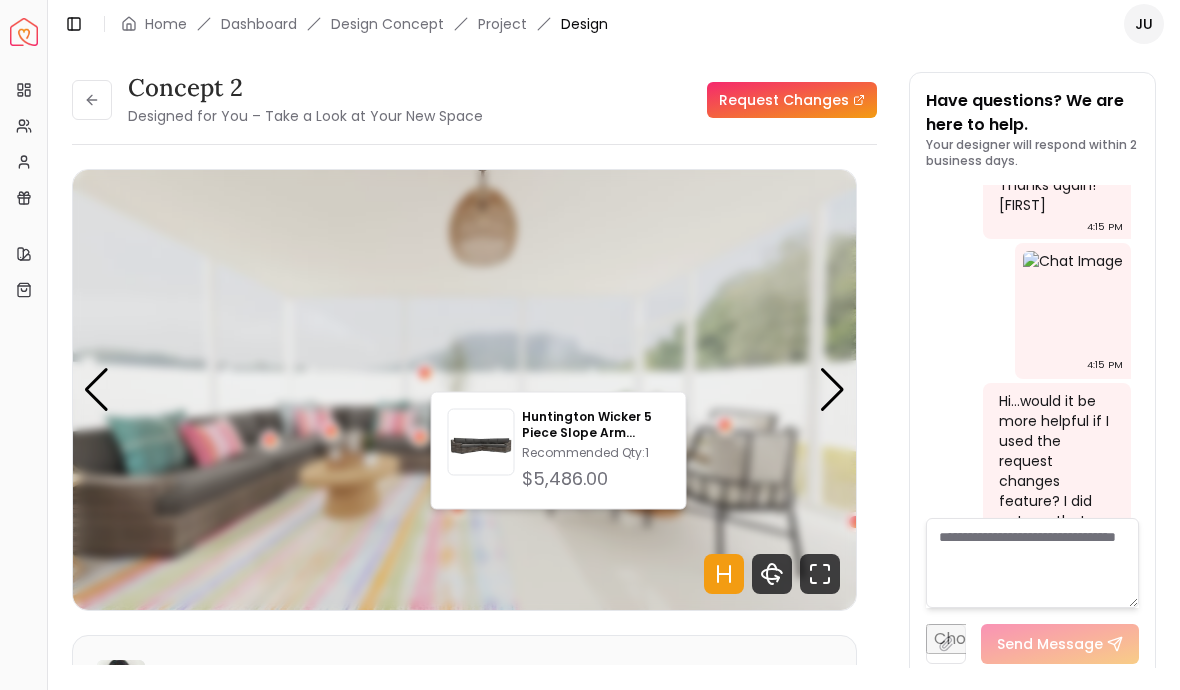click at bounding box center (464, 390) 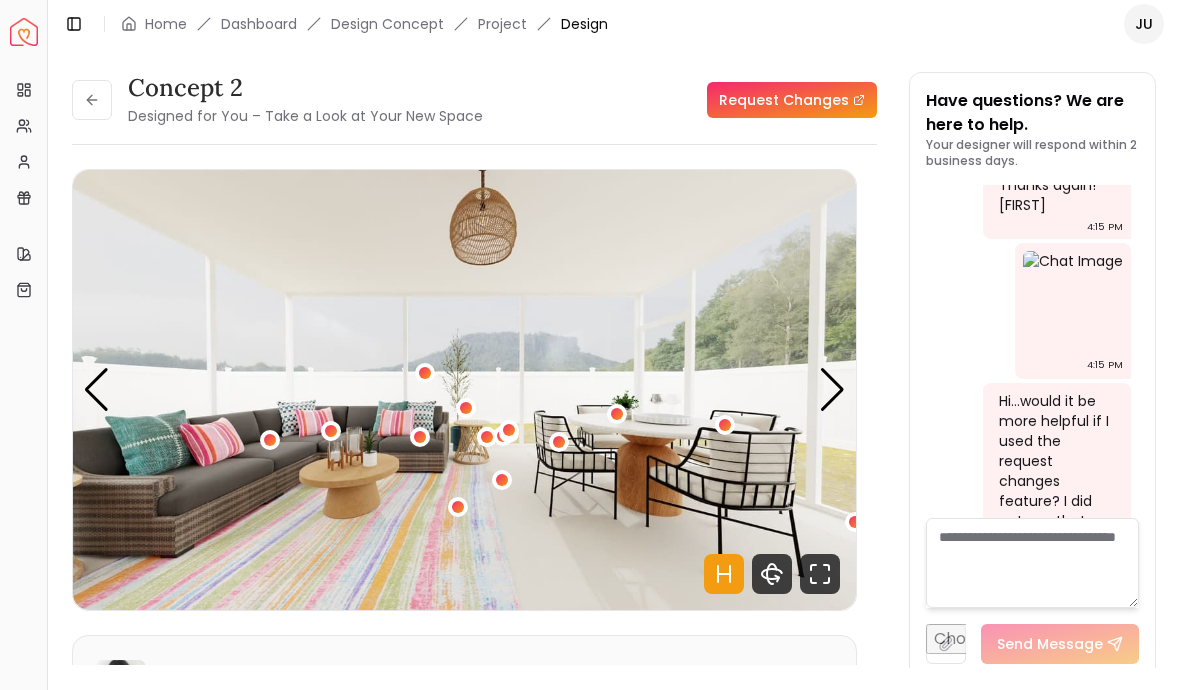 click at bounding box center [466, 408] 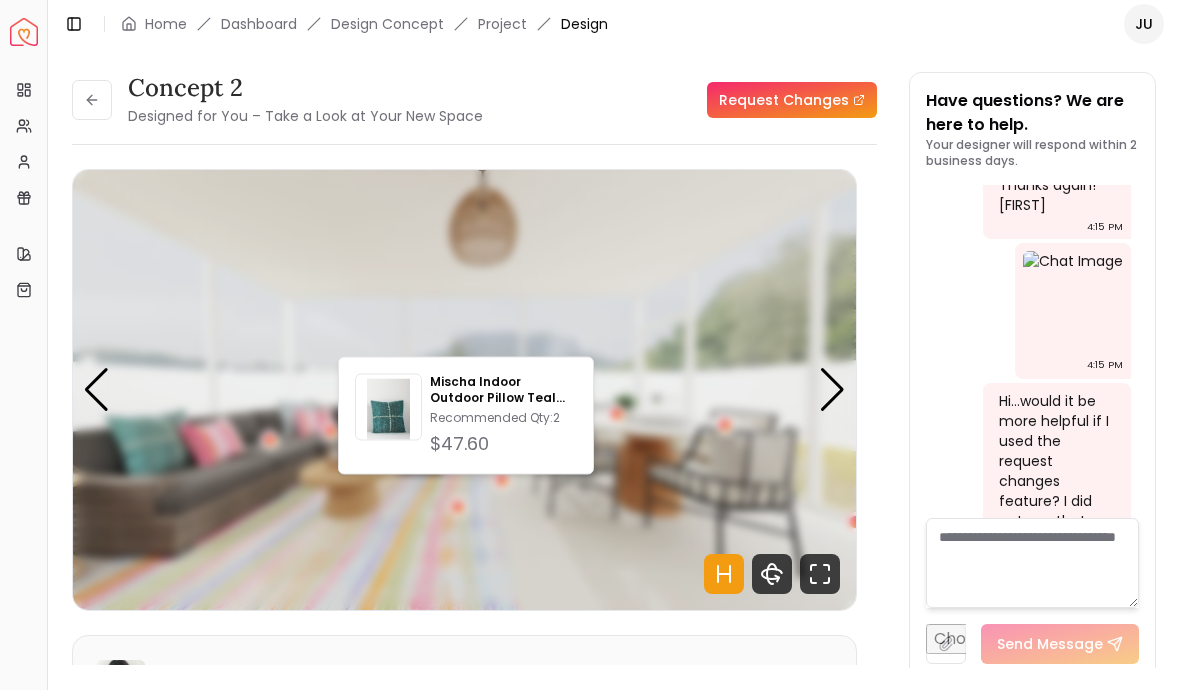 click at bounding box center [425, 373] 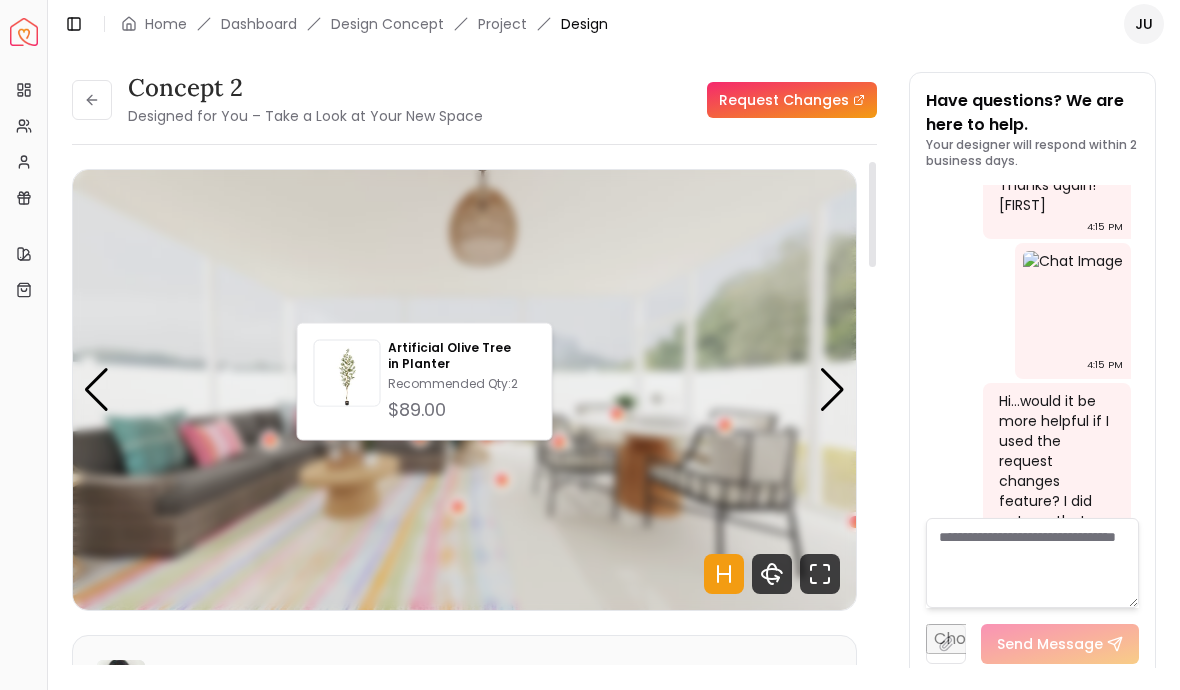 click at bounding box center [464, 390] 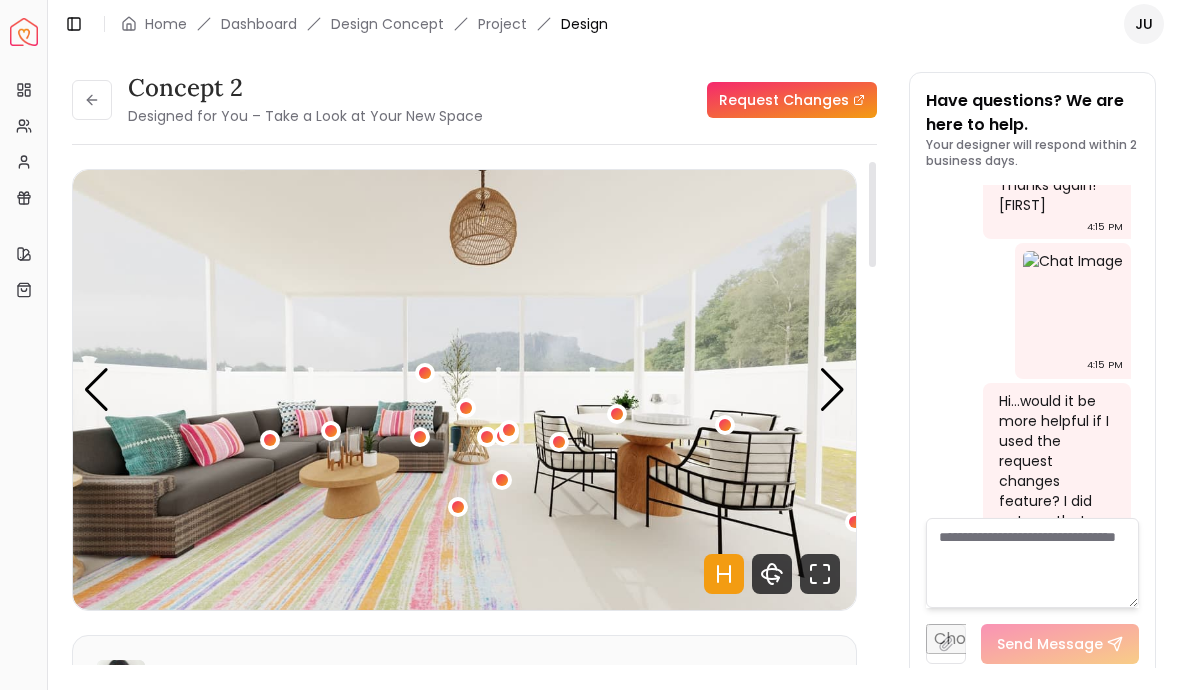 click at bounding box center (464, 390) 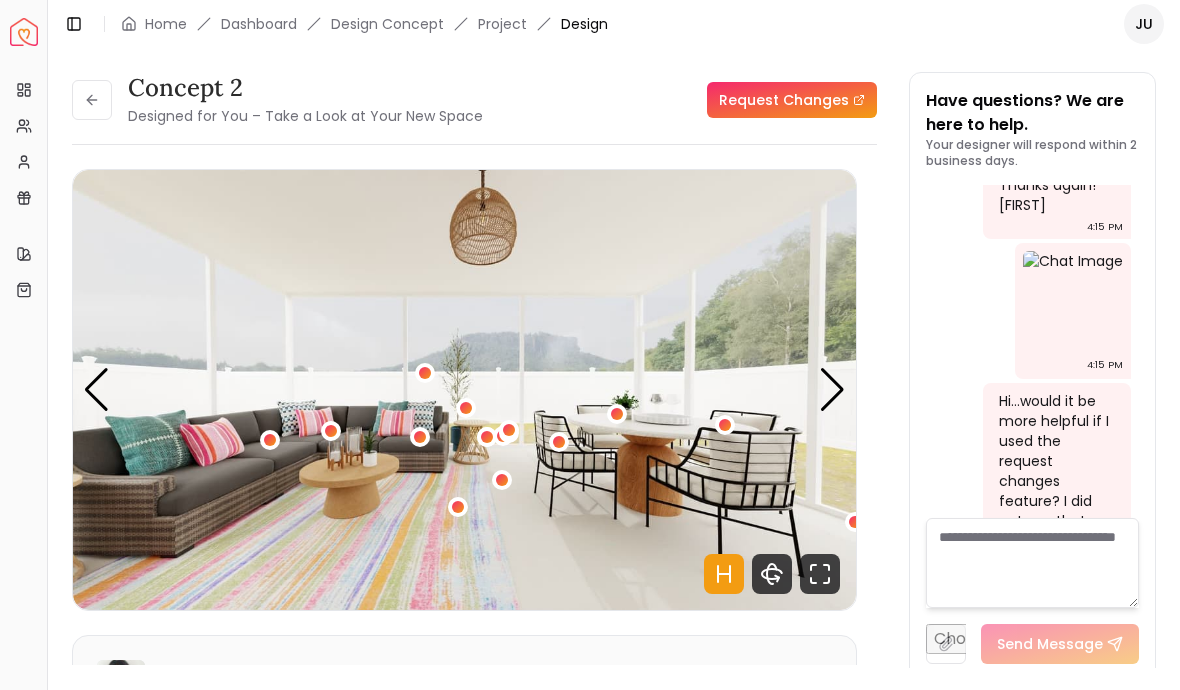 click at bounding box center [832, 390] 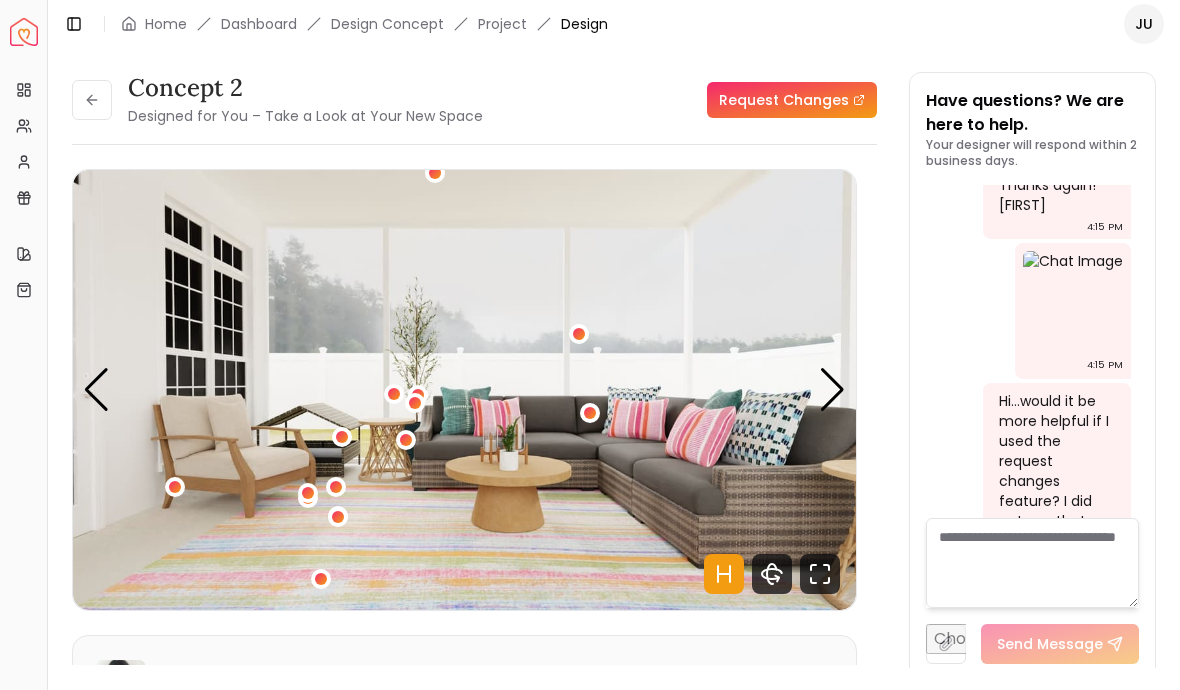 click at bounding box center (464, 390) 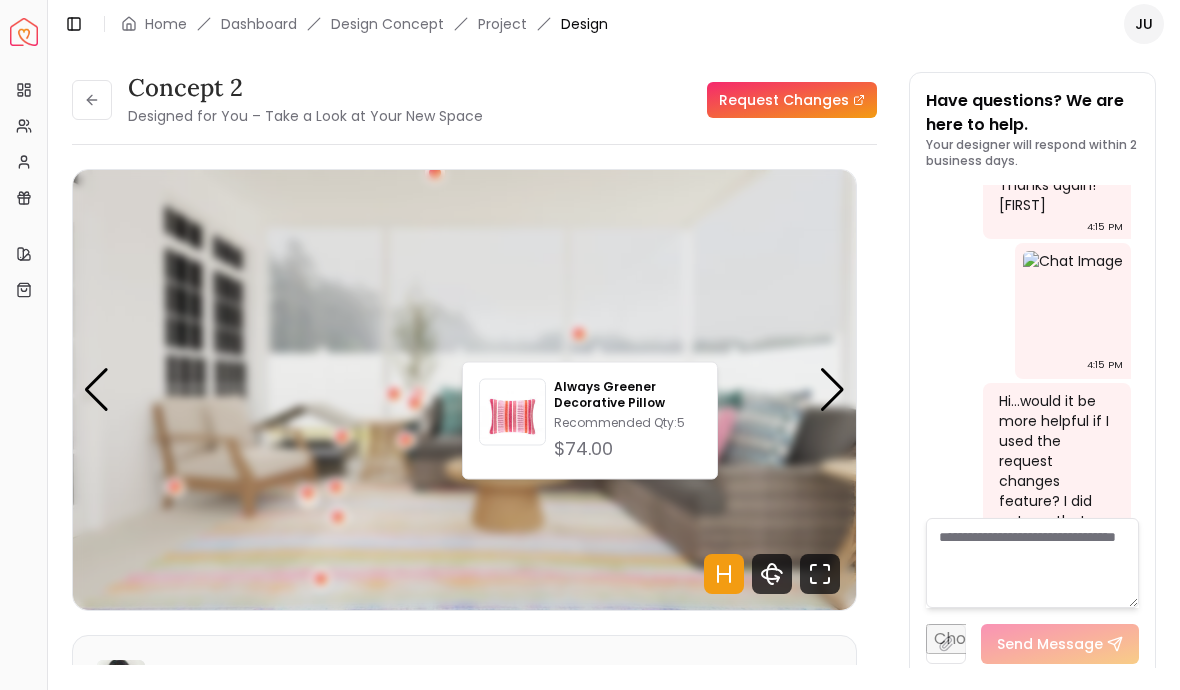 click at bounding box center (464, 390) 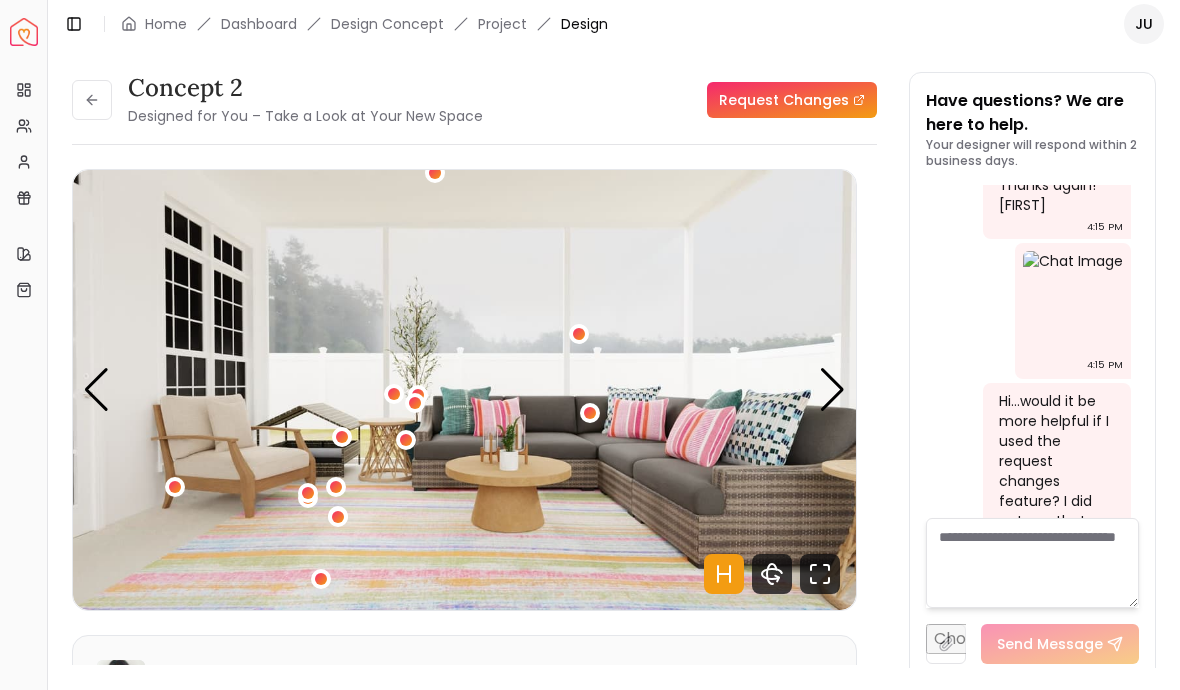 click at bounding box center (464, 390) 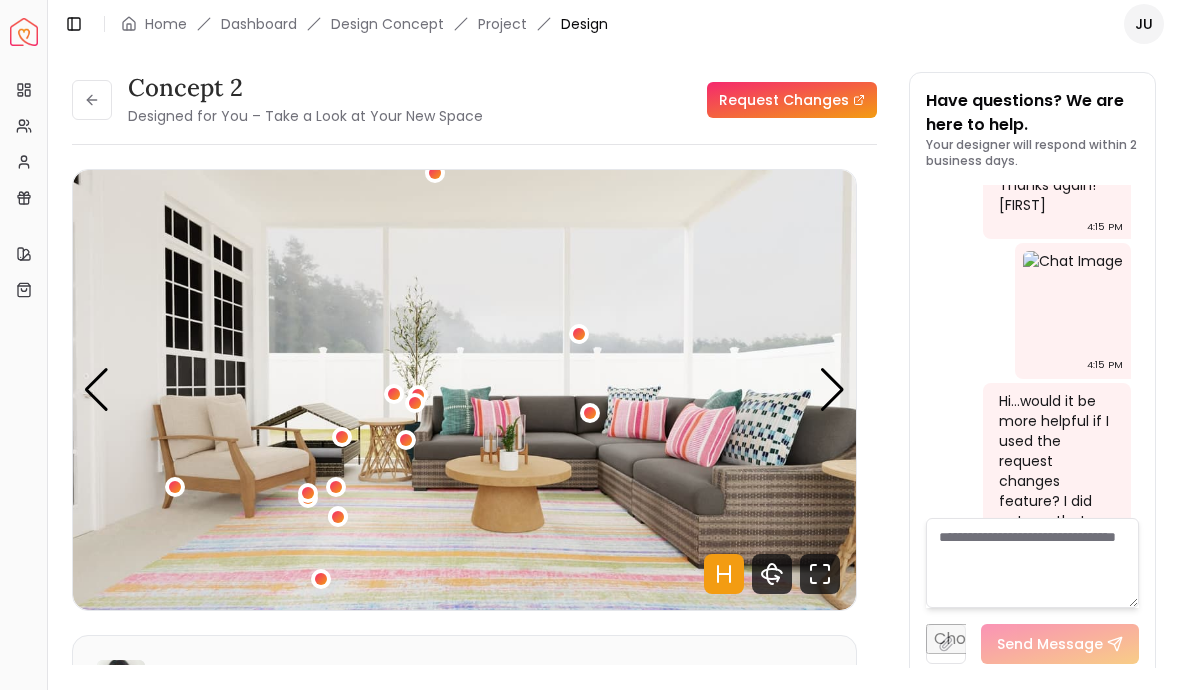 click at bounding box center [832, 390] 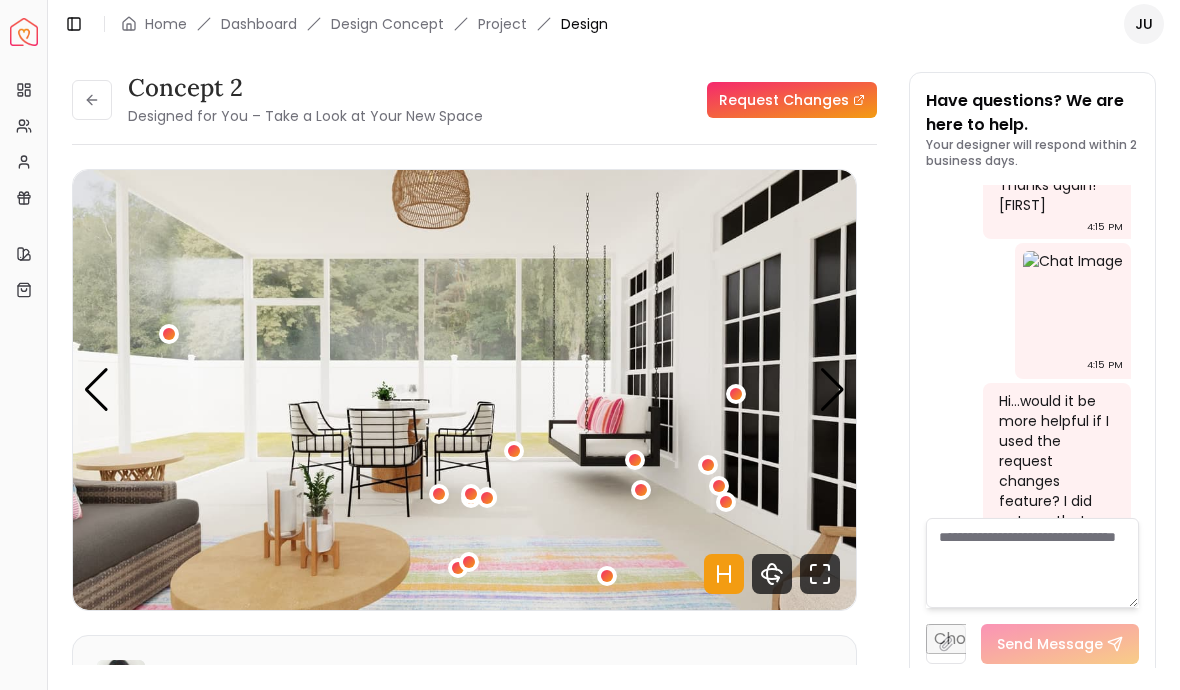 click at bounding box center [92, 100] 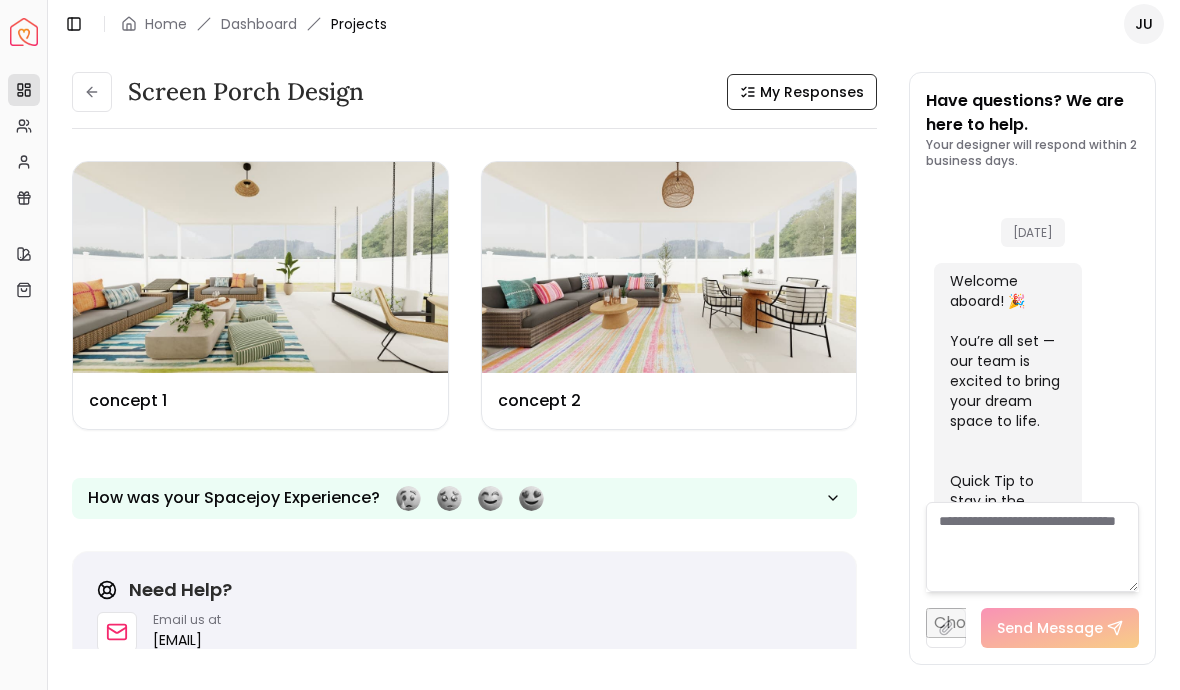 scroll, scrollTop: 1896, scrollLeft: 0, axis: vertical 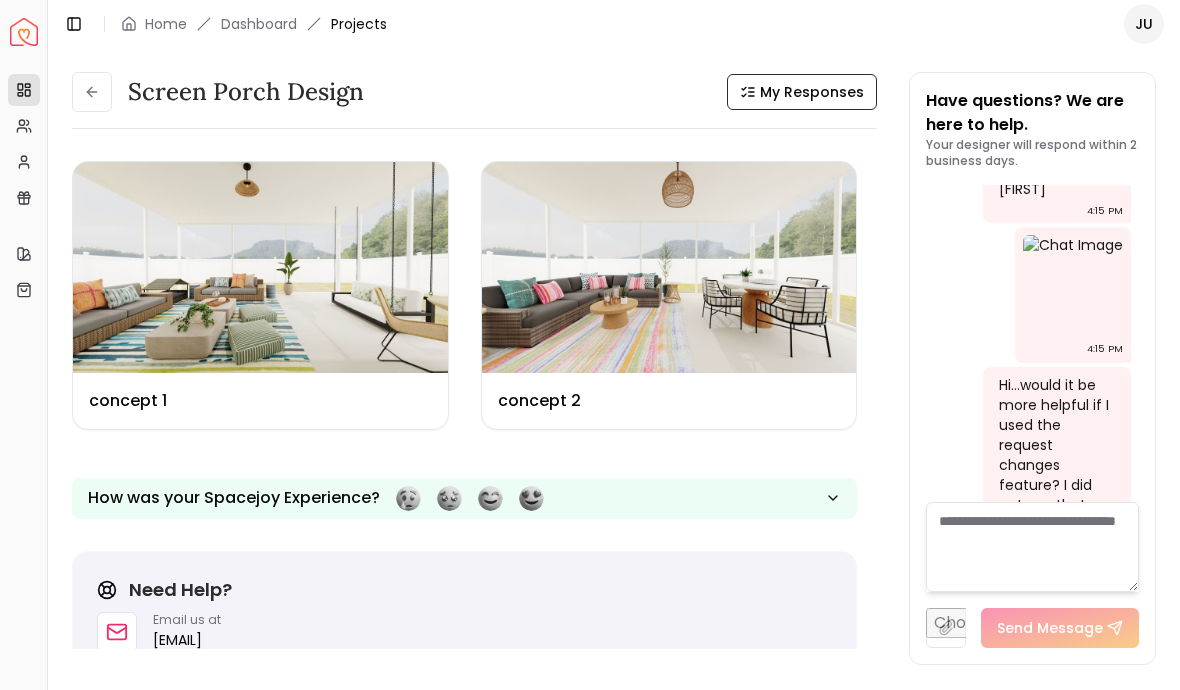 click on "concept 1" at bounding box center [128, 401] 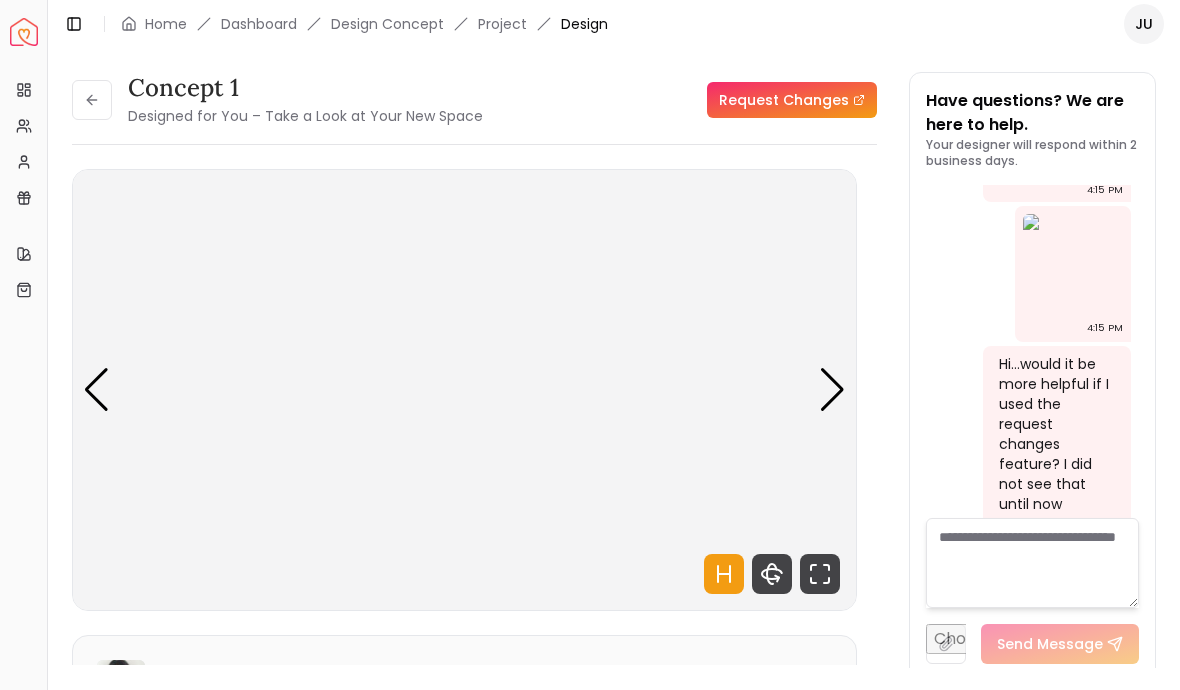 scroll, scrollTop: 1880, scrollLeft: 0, axis: vertical 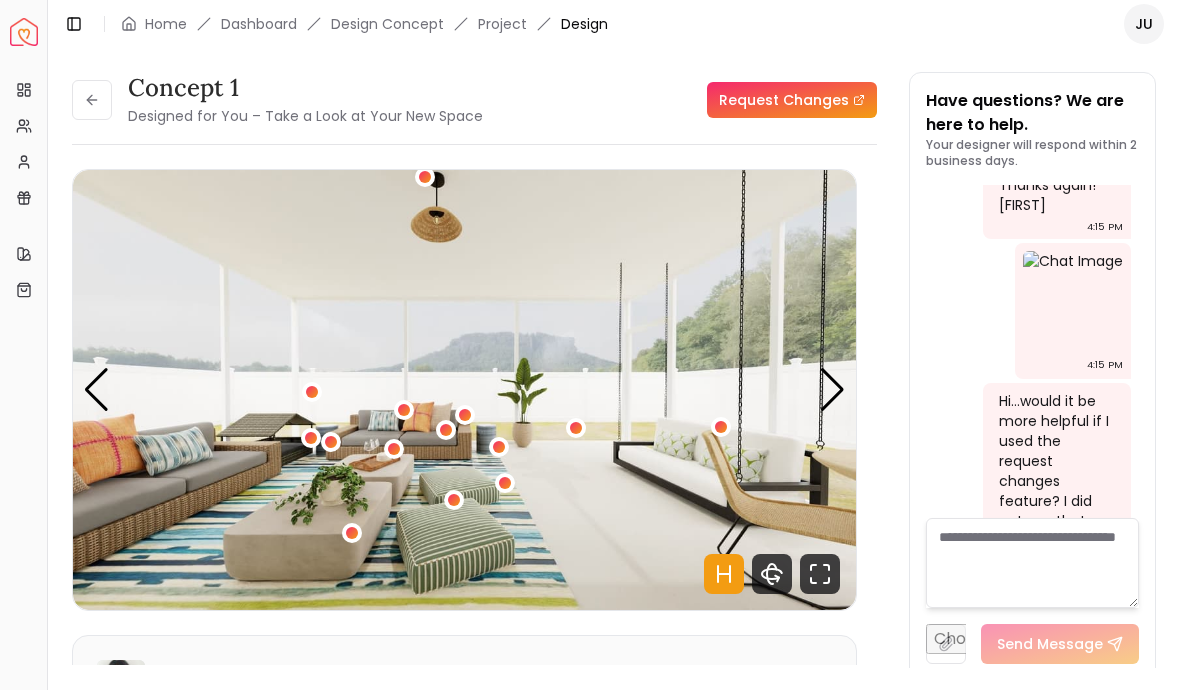 click at bounding box center (464, 390) 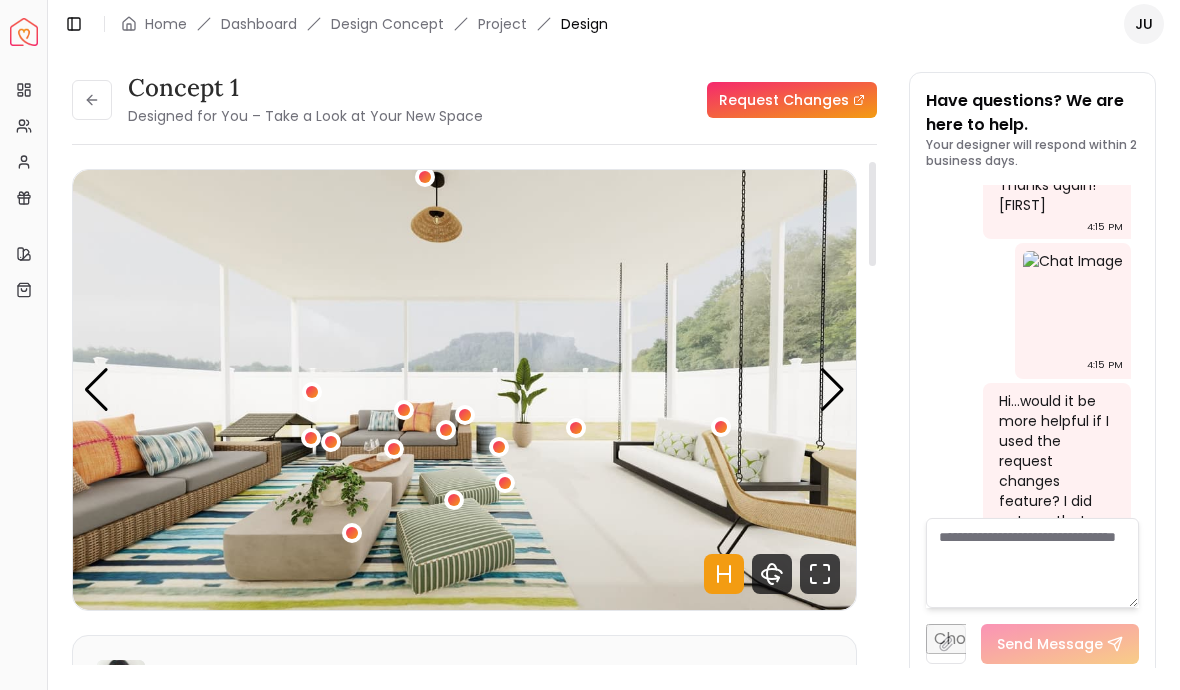 click at bounding box center (576, 428) 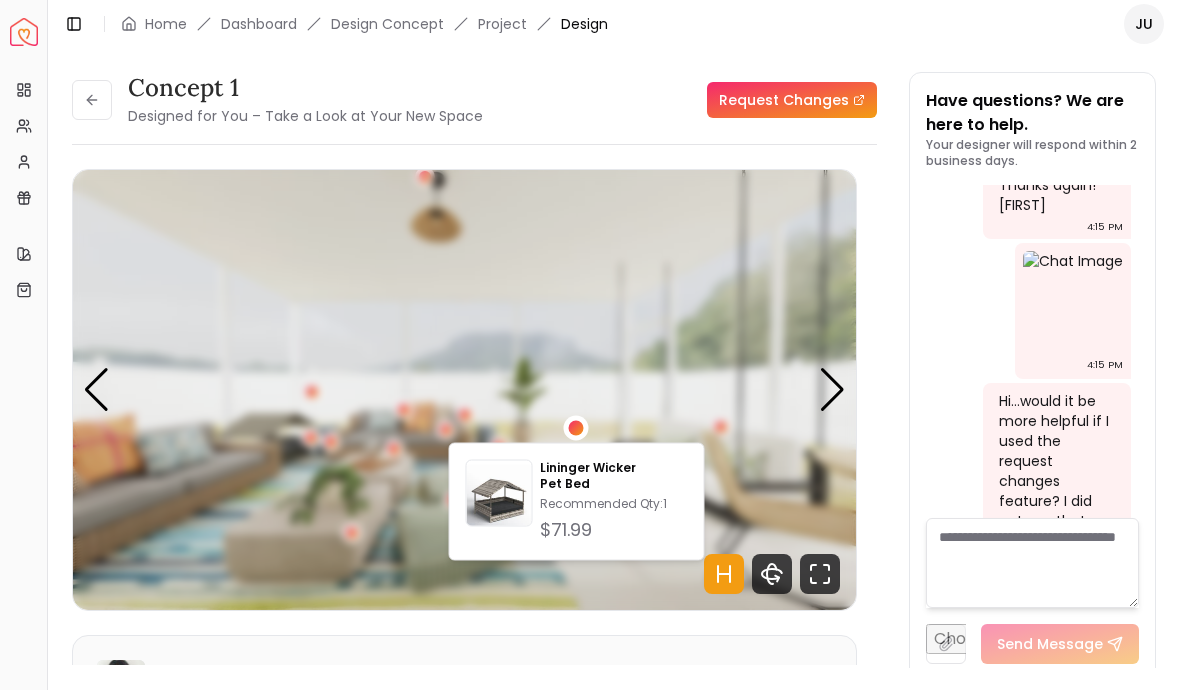 click at bounding box center (464, 390) 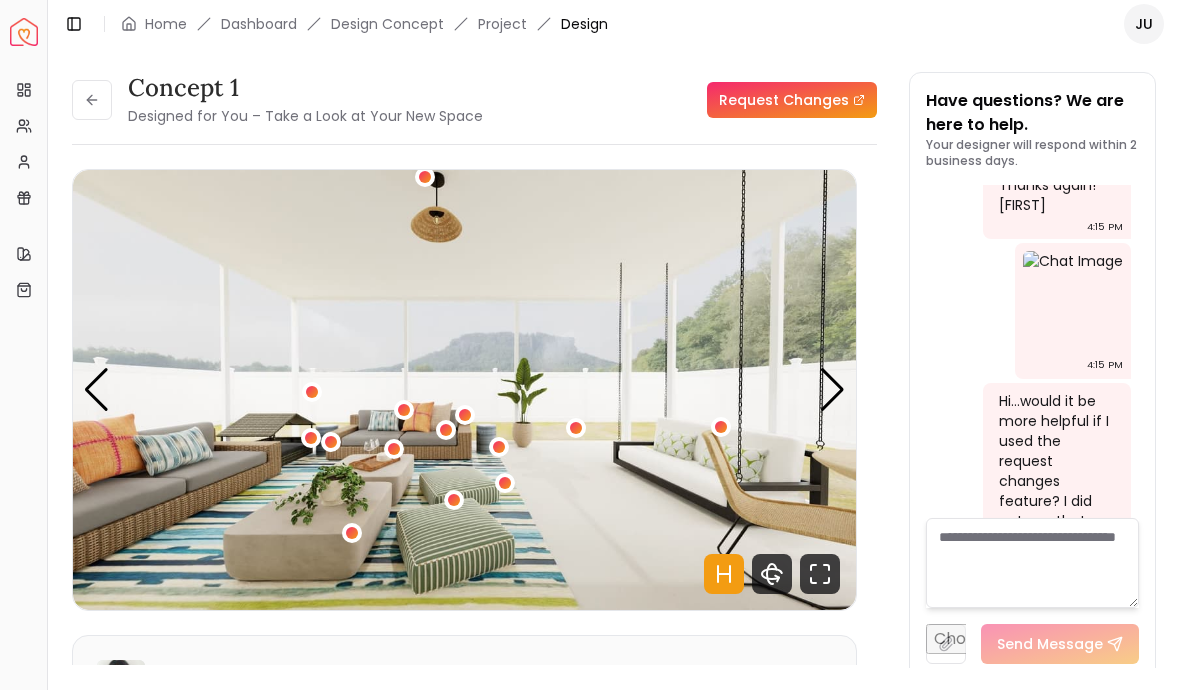 click at bounding box center (331, 442) 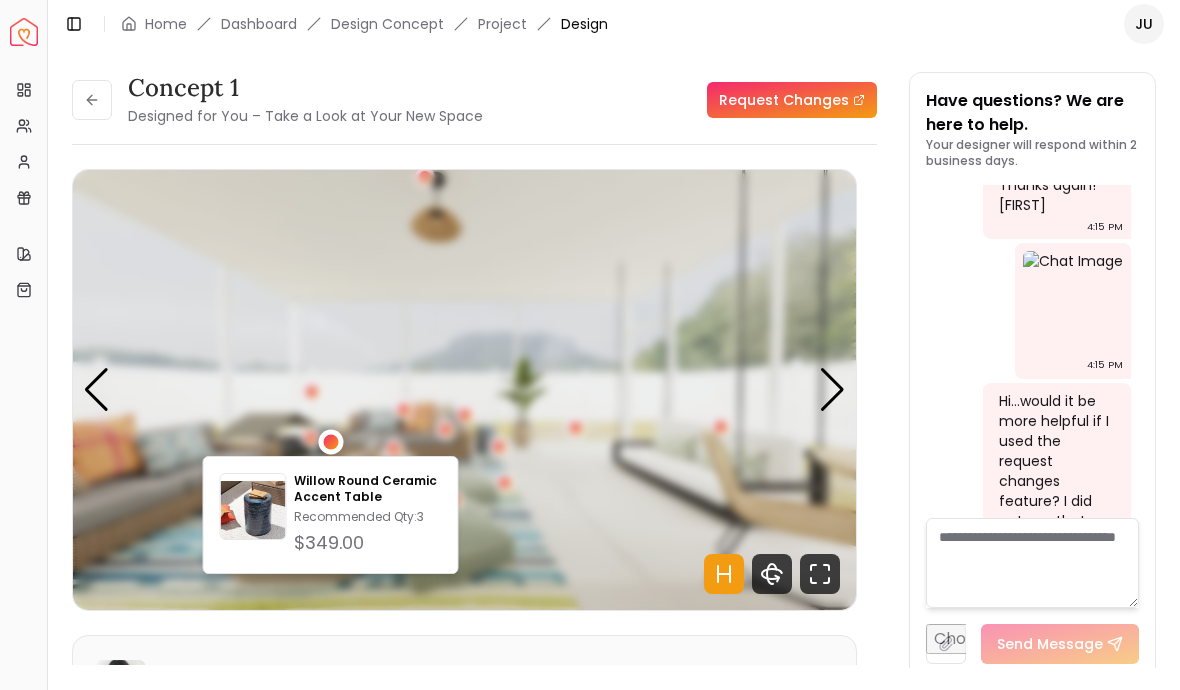 click at bounding box center [404, 410] 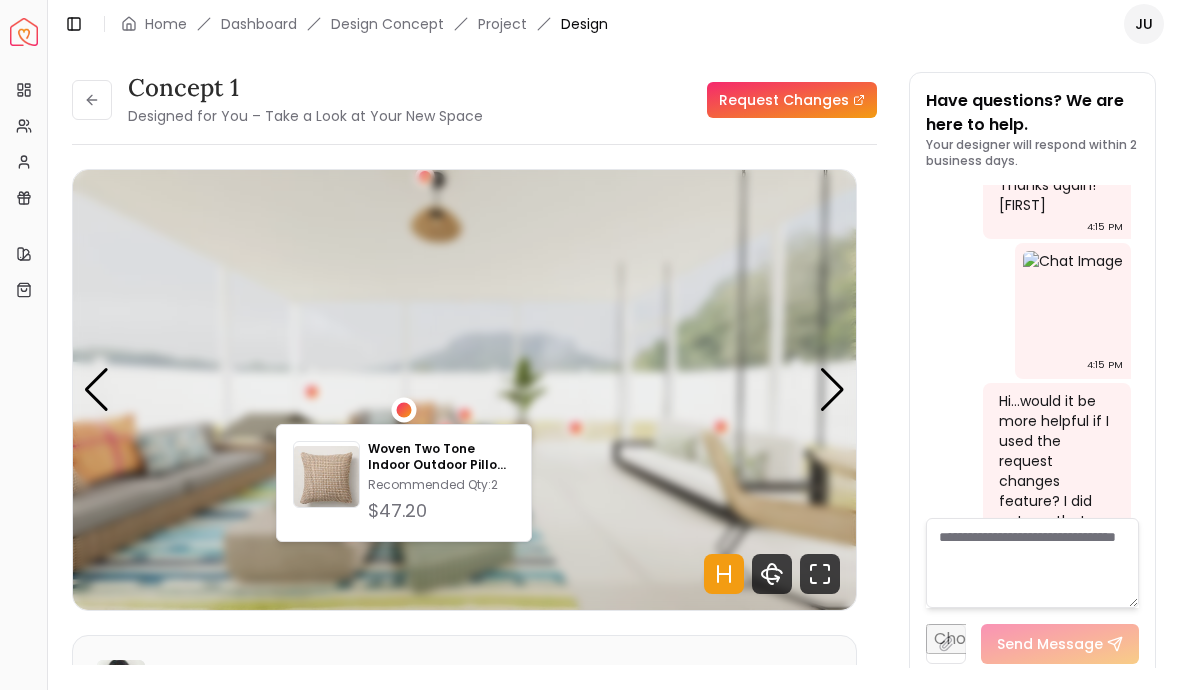 click at bounding box center [464, 390] 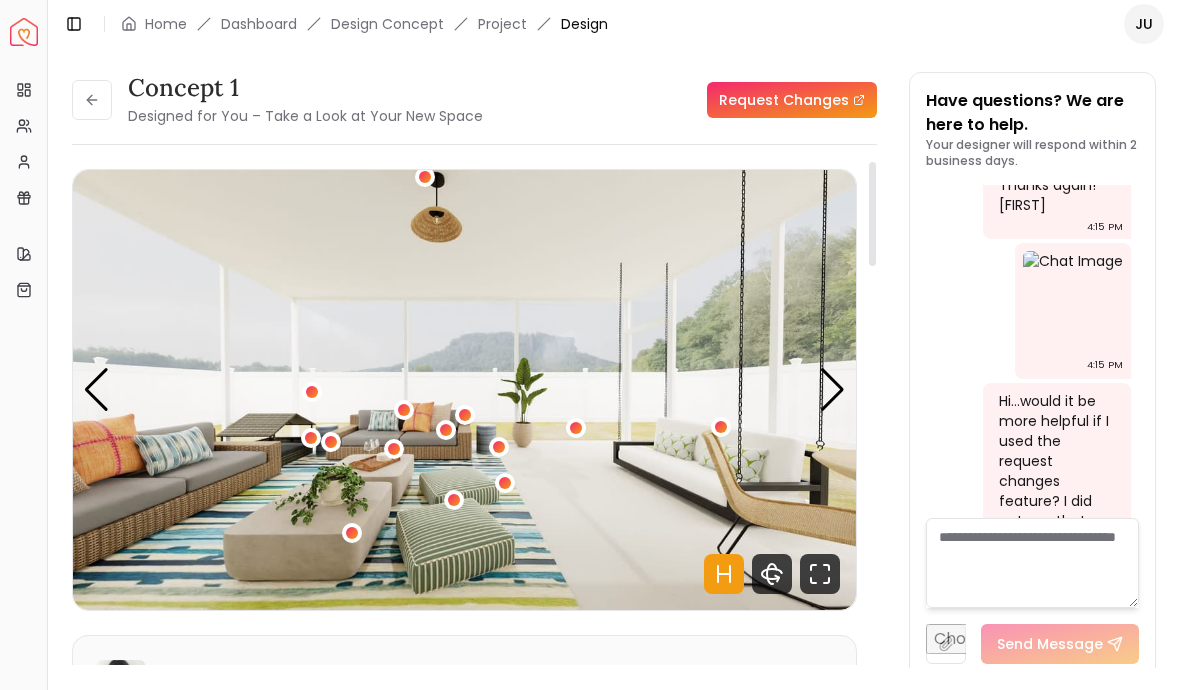click at bounding box center (465, 415) 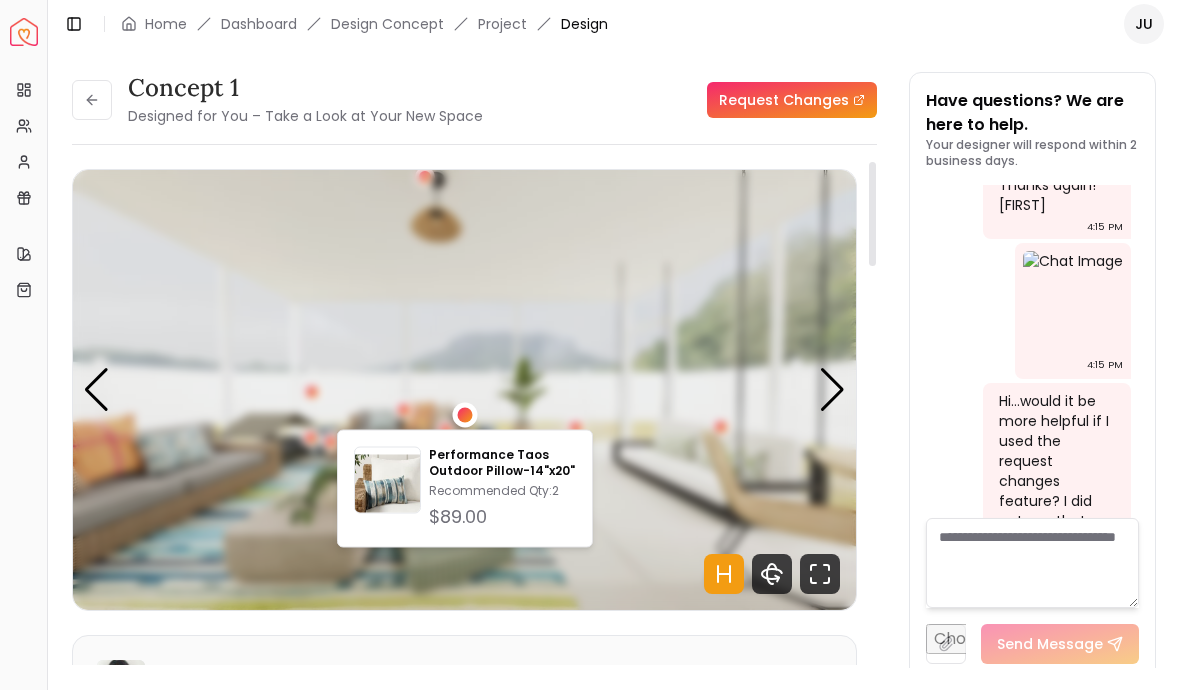 click at bounding box center [464, 390] 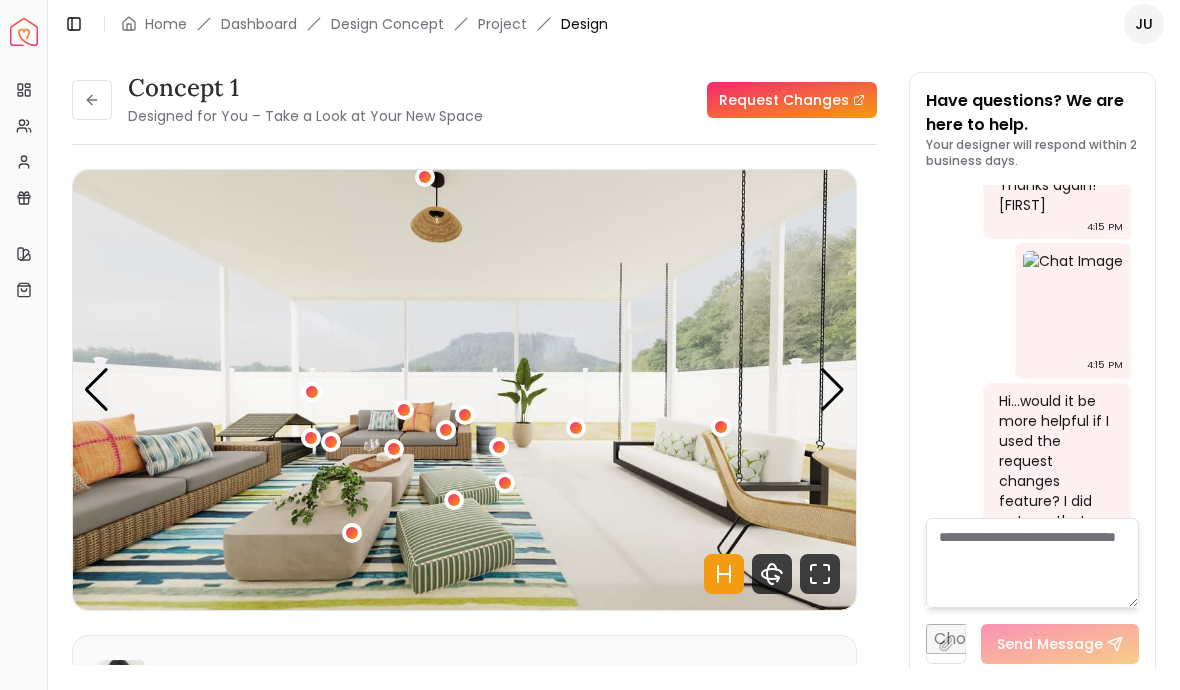 click at bounding box center [404, 410] 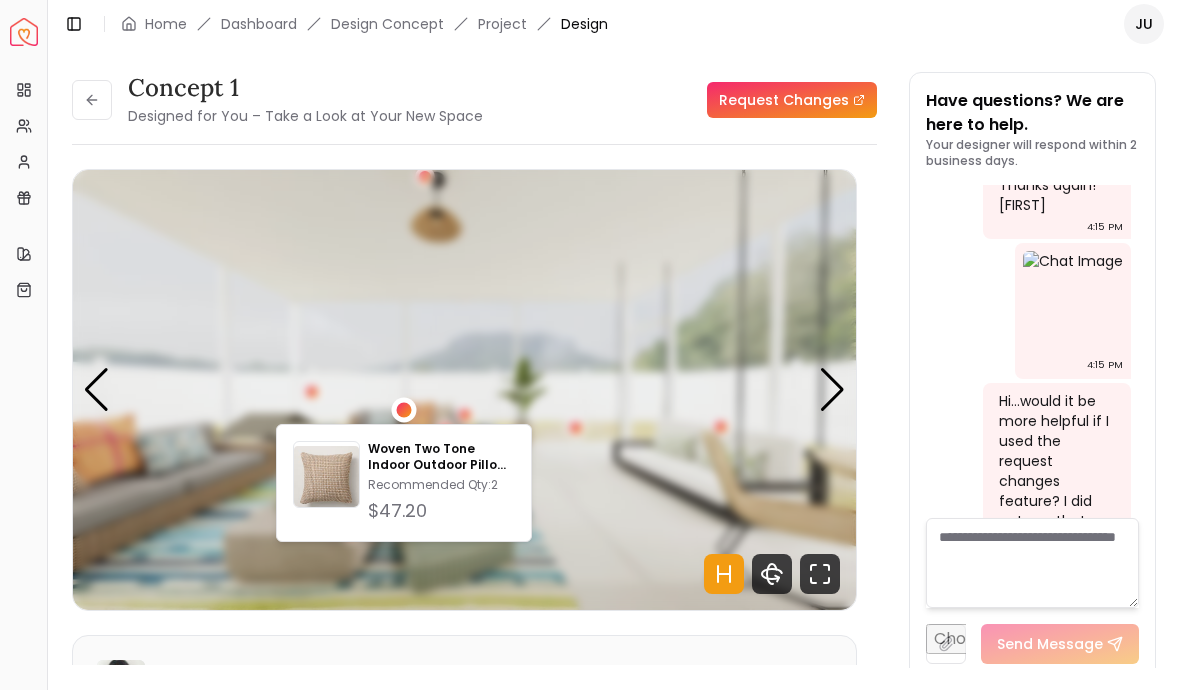 click at bounding box center (464, 390) 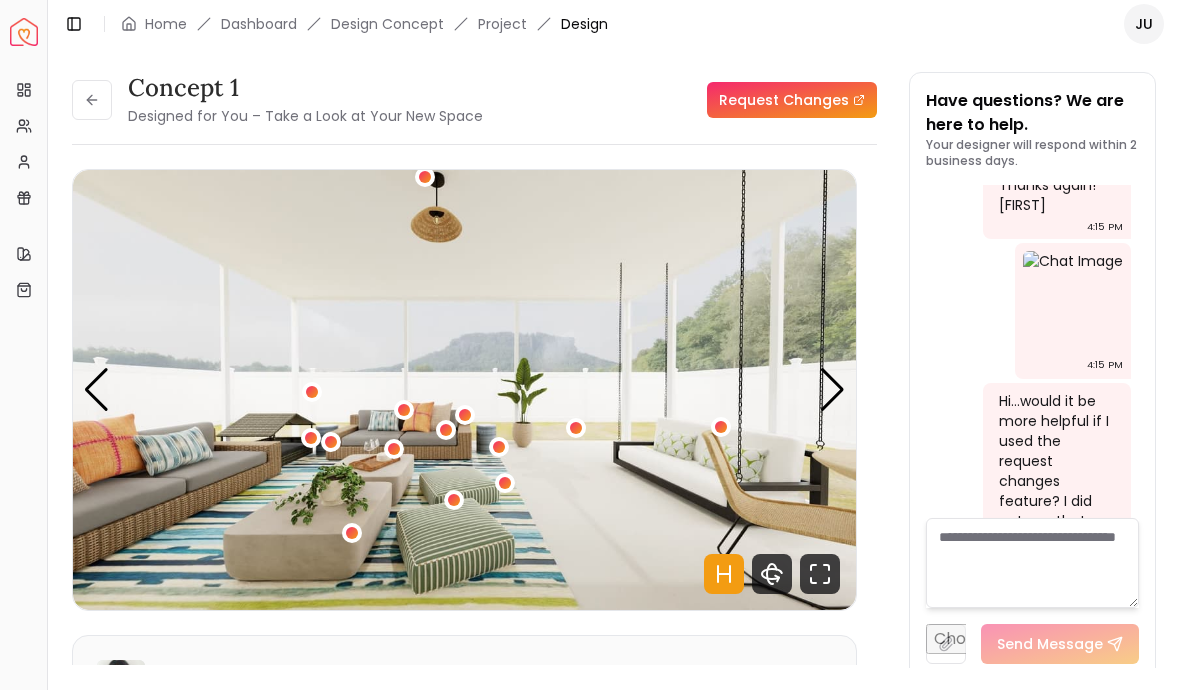 click at bounding box center [721, 427] 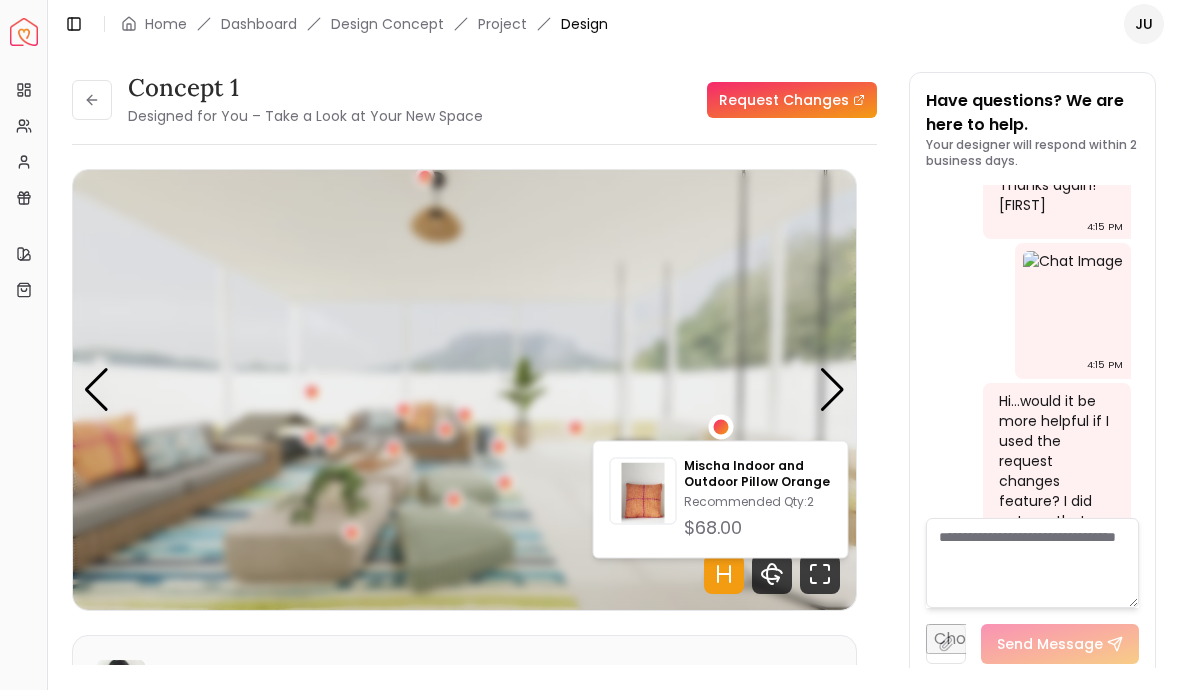 click at bounding box center [464, 390] 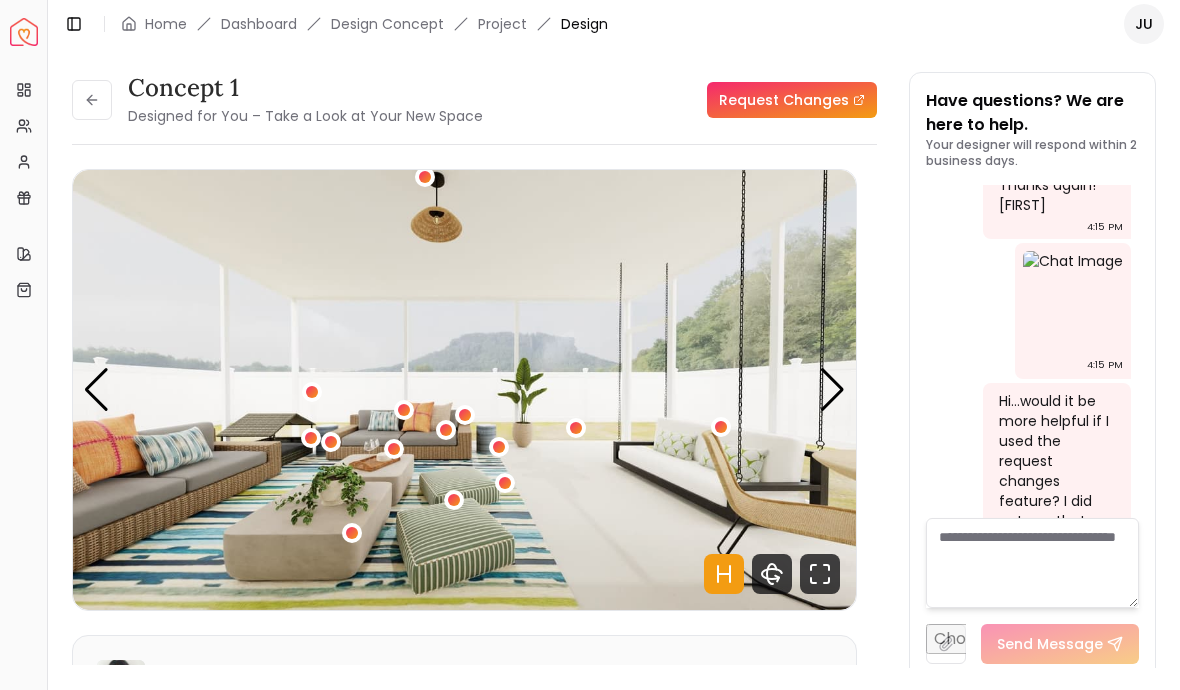 scroll, scrollTop: 65, scrollLeft: 0, axis: vertical 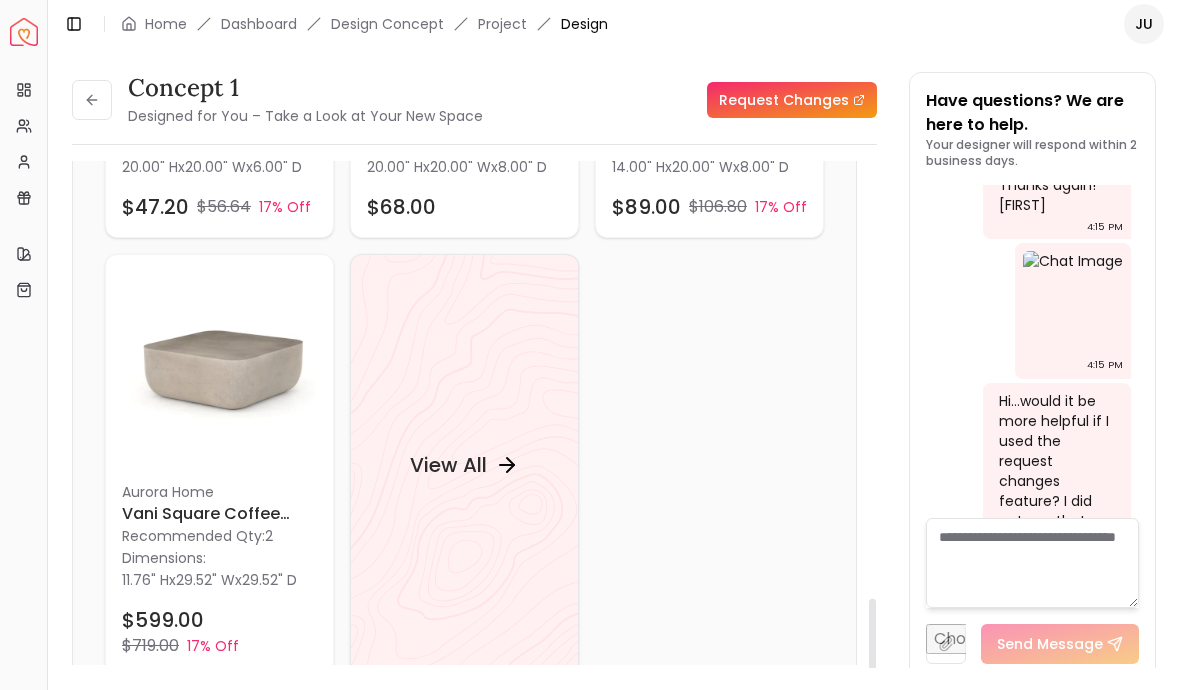 click on "View All" at bounding box center [448, 465] 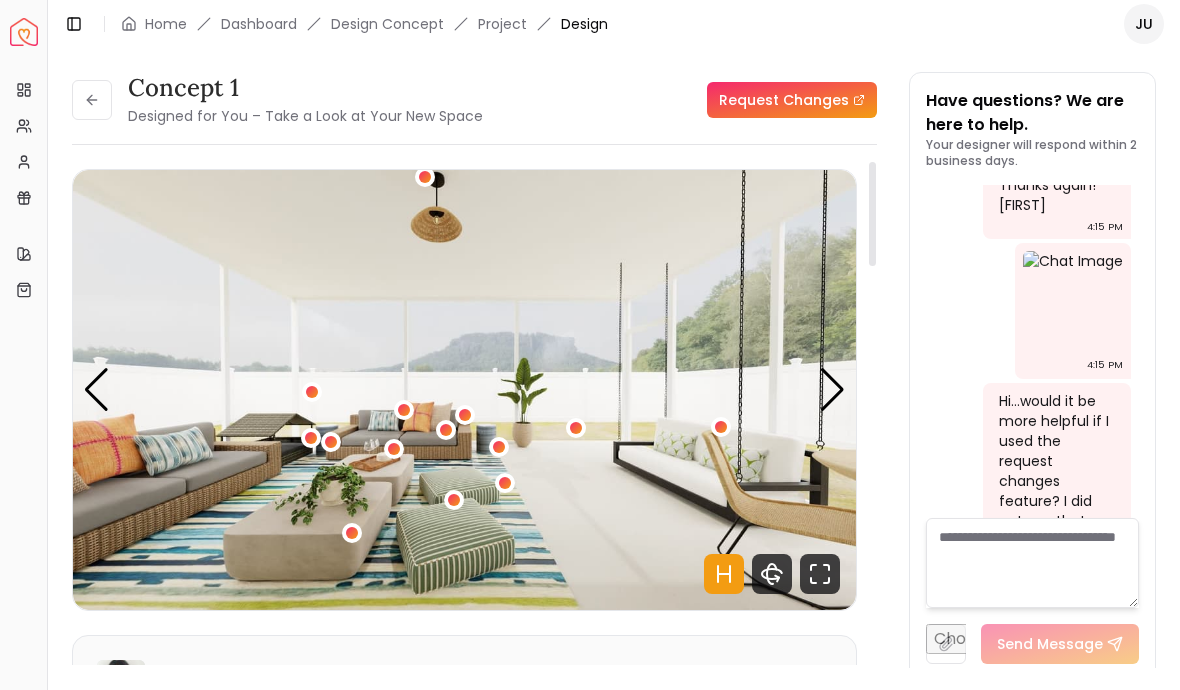scroll, scrollTop: 0, scrollLeft: 0, axis: both 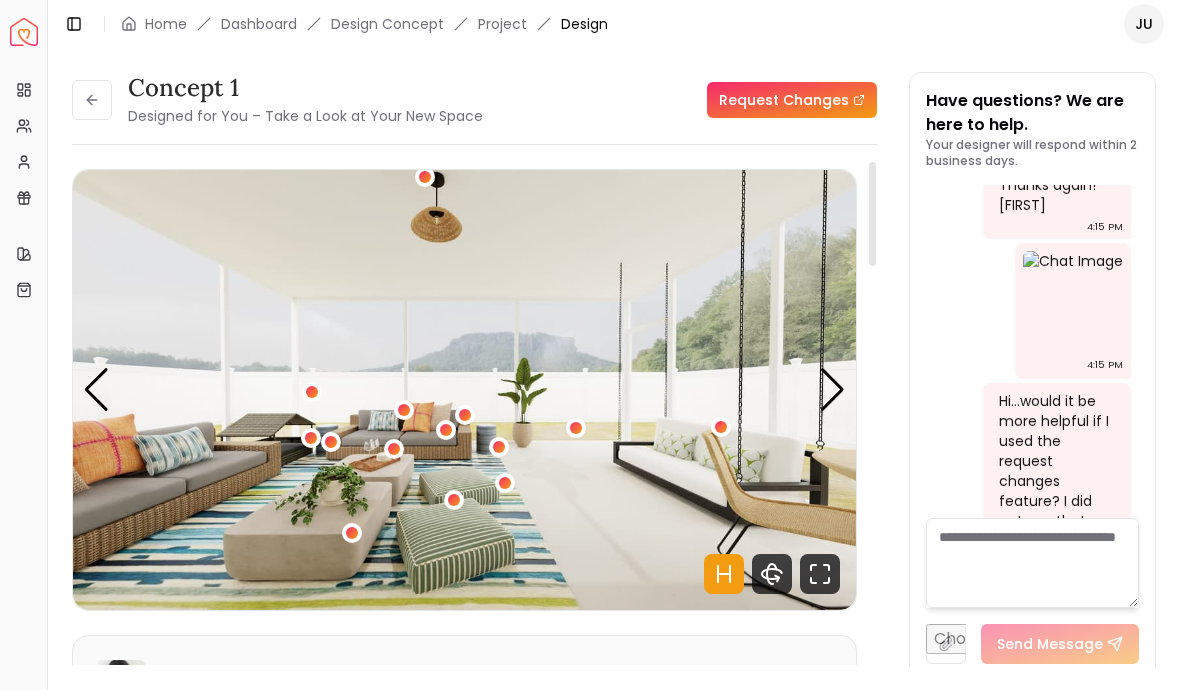 click at bounding box center [92, 100] 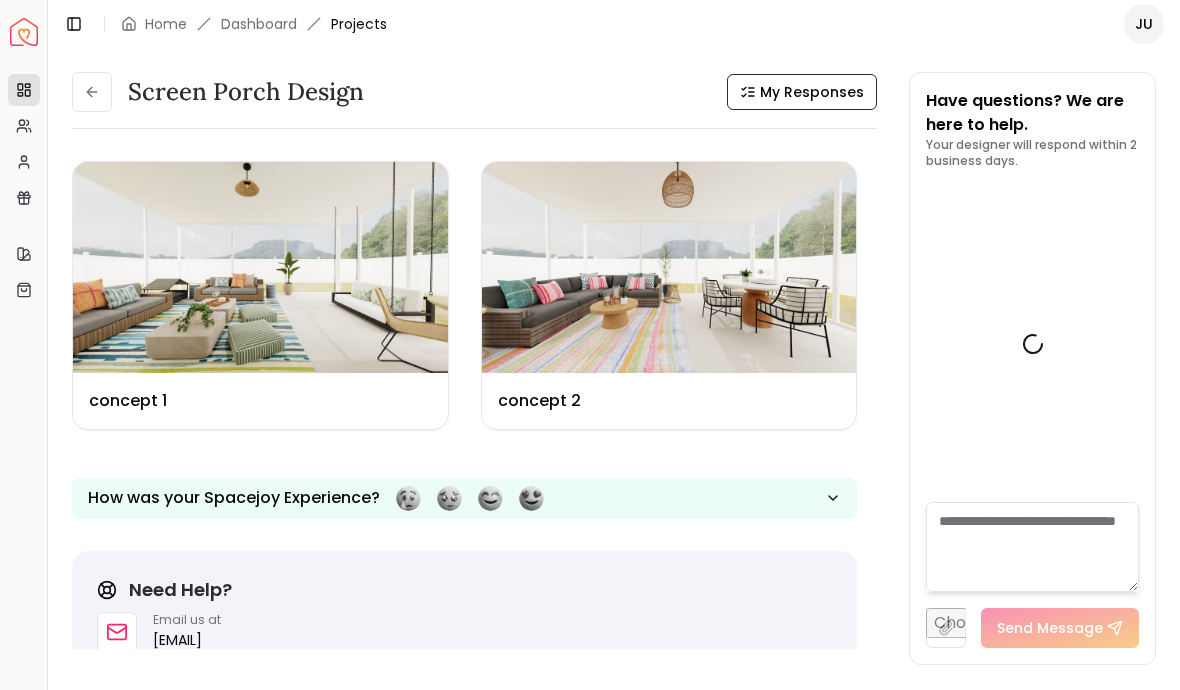 scroll, scrollTop: 1896, scrollLeft: 0, axis: vertical 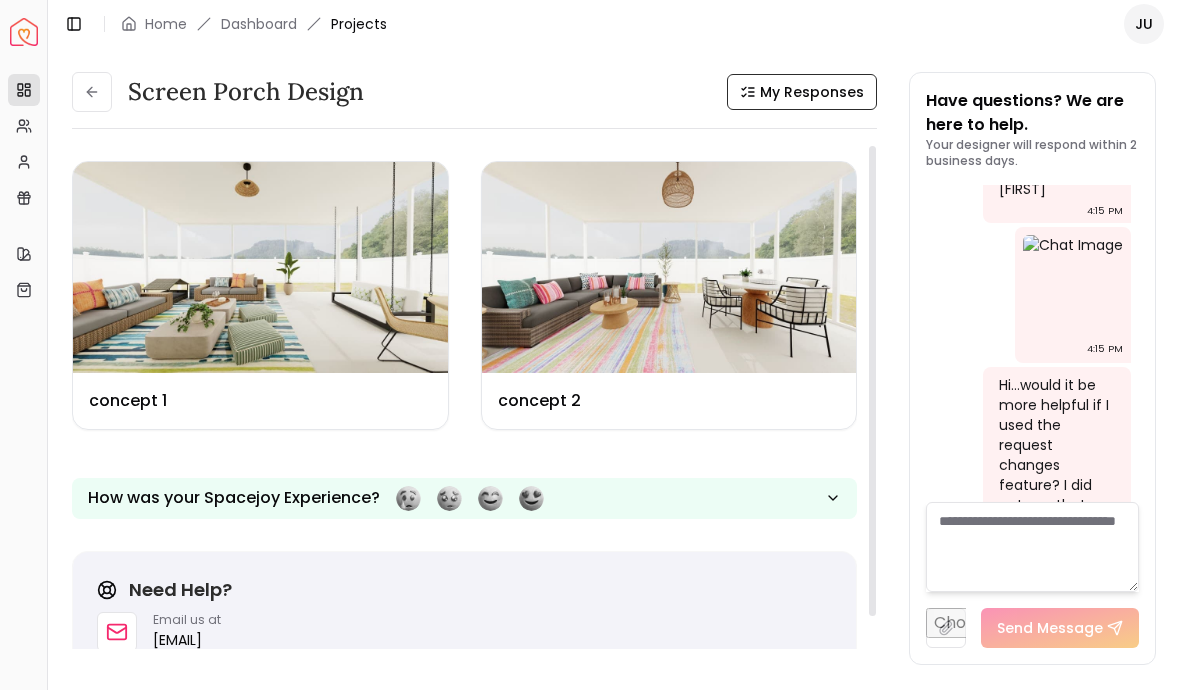 click at bounding box center [669, 267] 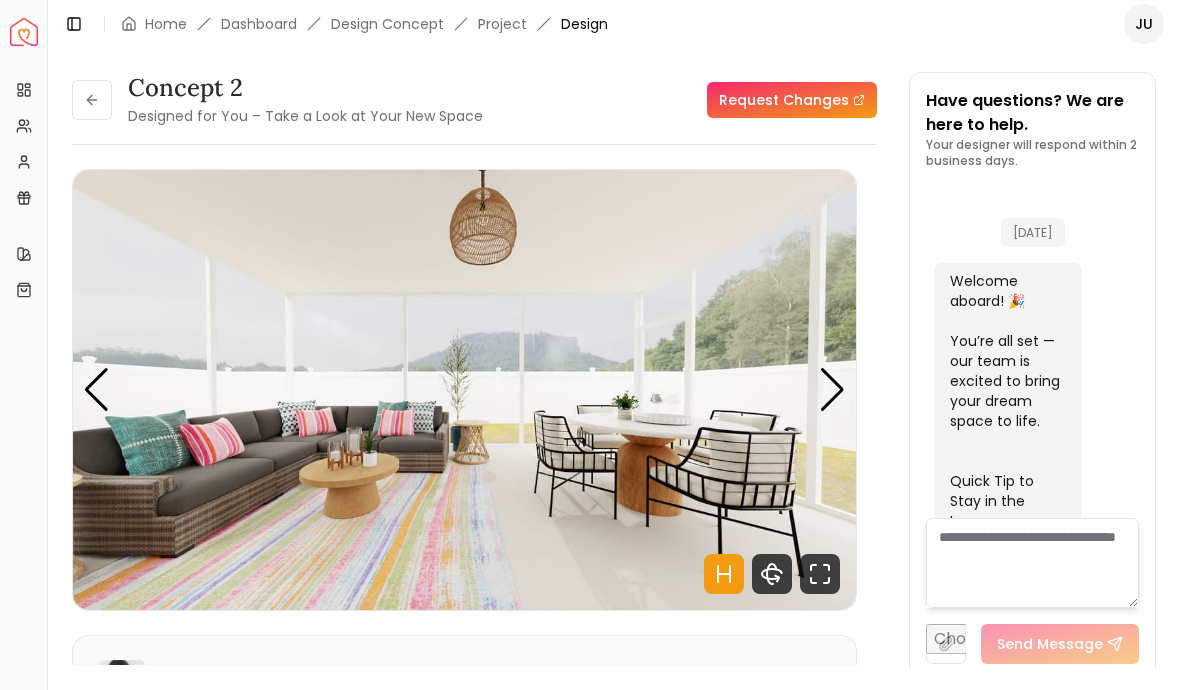 scroll, scrollTop: 1880, scrollLeft: 0, axis: vertical 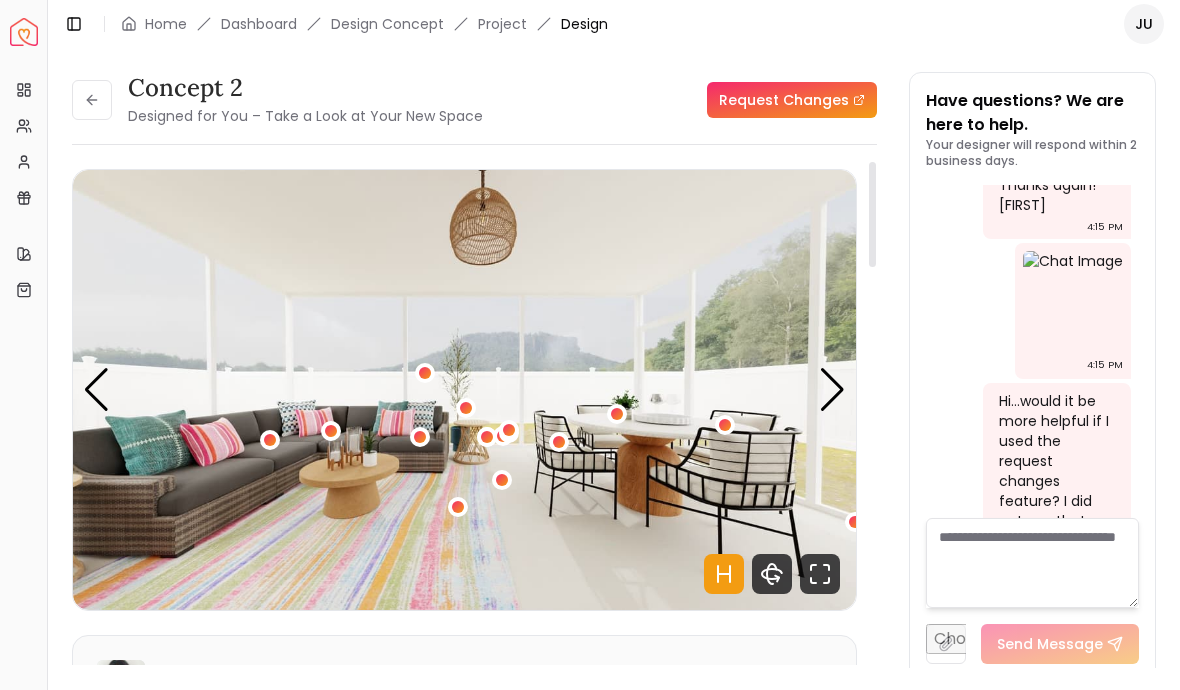 click on "Have questions? We are here to help. Your designer will respond within 2 business days. [DATE] Welcome aboard! 🎉
You’re all set — our team is excited to bring your dream space to life.
Quick Tip to Stay in the Loop:
We’ll be sending important updates from  [EMAIL] , including your design previews, designer messages, and delivery info.
✅ To make sure you never miss a thing:
- Add  [EMAIL]  to your Contacts or Safe Sender List
- If you use Gmail, drag our email to your Primary tab
- Check your spam or promotions folder just in case, and mark us as “Not Spam”
💡 This one small step ensures your project flows smoothly without delays.
Thanks for choosing Spacejoy. We can’t wait to get started!
Cheers,
The Spacejoy Team [TIME] Today [TIME] [TIME] Hi…would it be more helpful if I used the request changes feature? I did not see that until now [TIME]" at bounding box center (1032, 376) 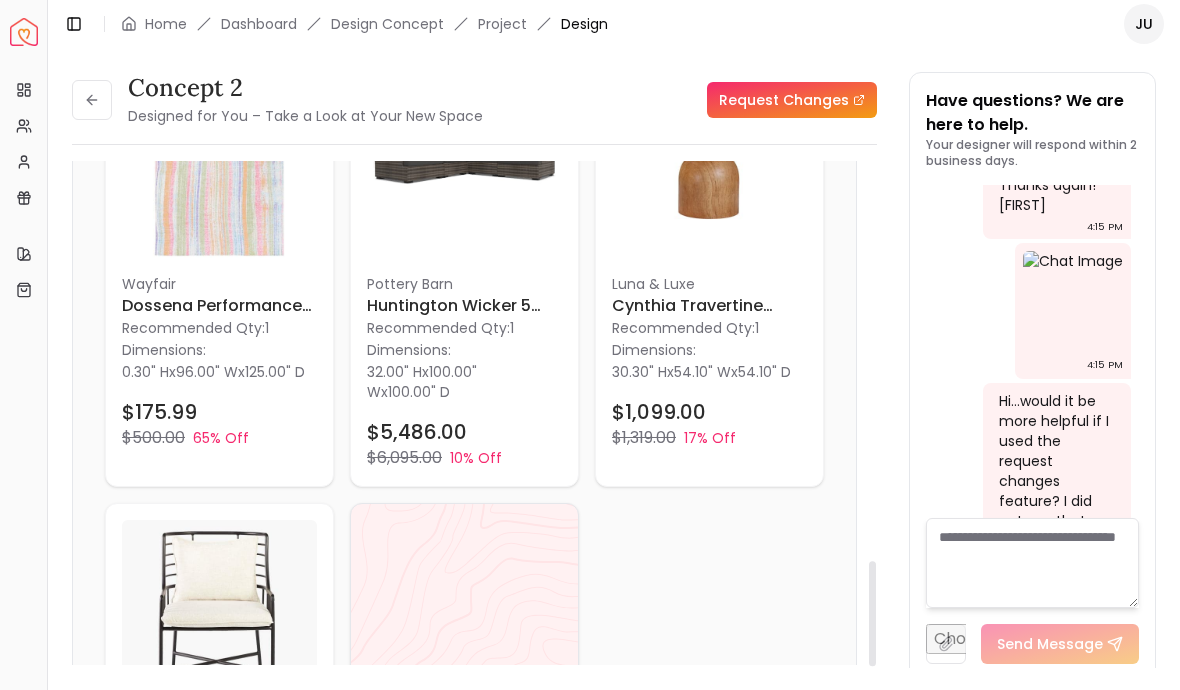 scroll, scrollTop: 2243, scrollLeft: 0, axis: vertical 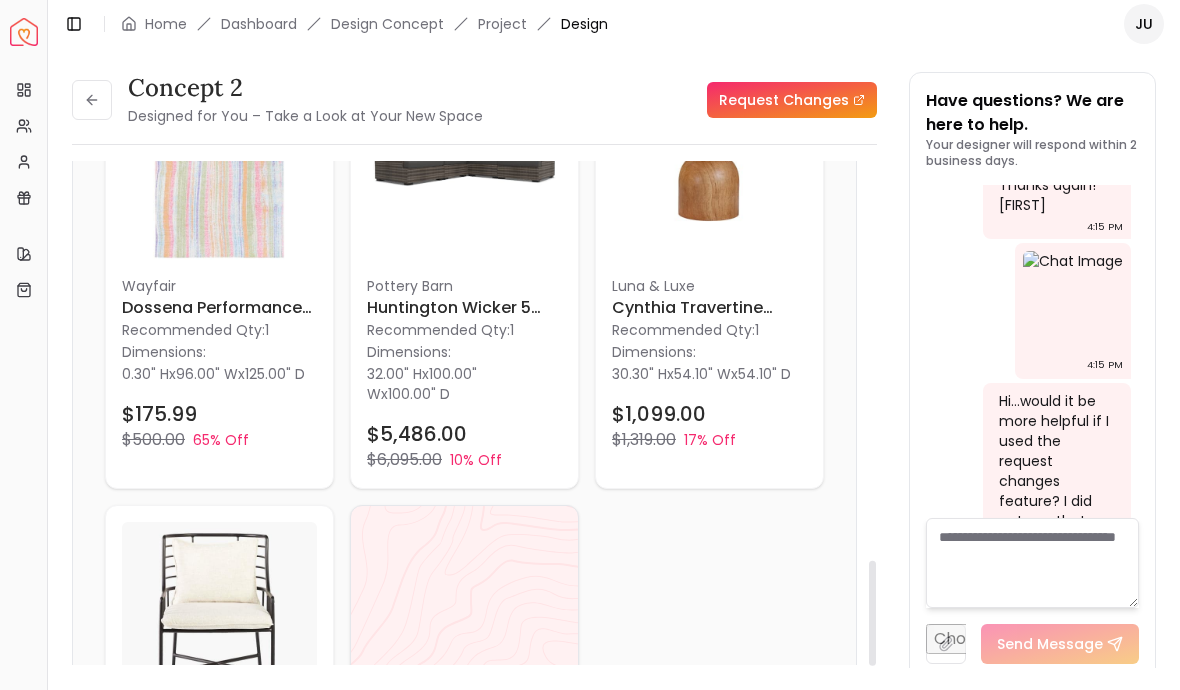 click at bounding box center [219, 162] 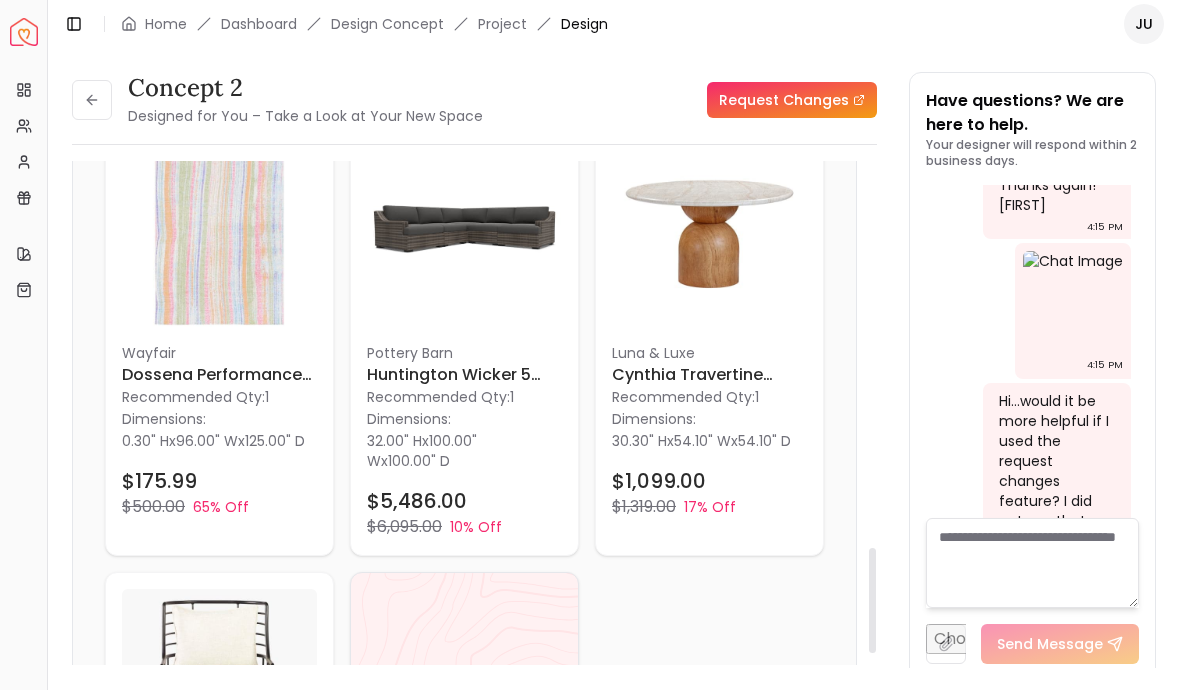 scroll, scrollTop: 2147, scrollLeft: 0, axis: vertical 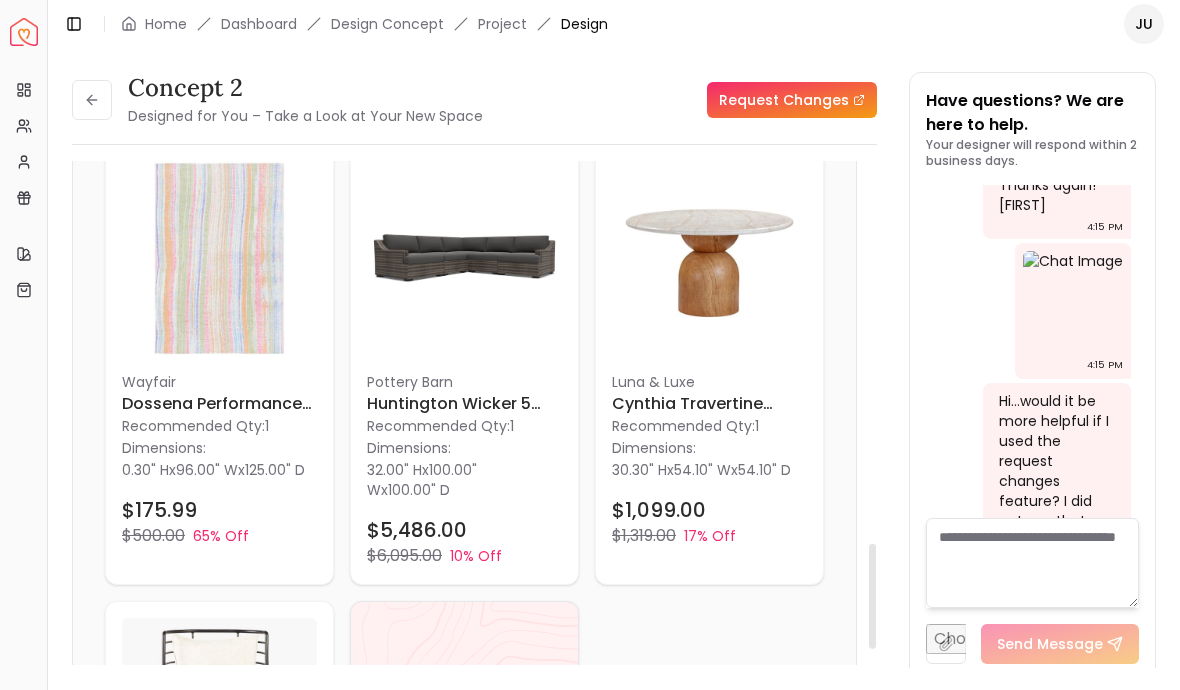 click on "Cynthia Travertine Concrete Indoor Outdoor Round Dining Table" at bounding box center (709, 404) 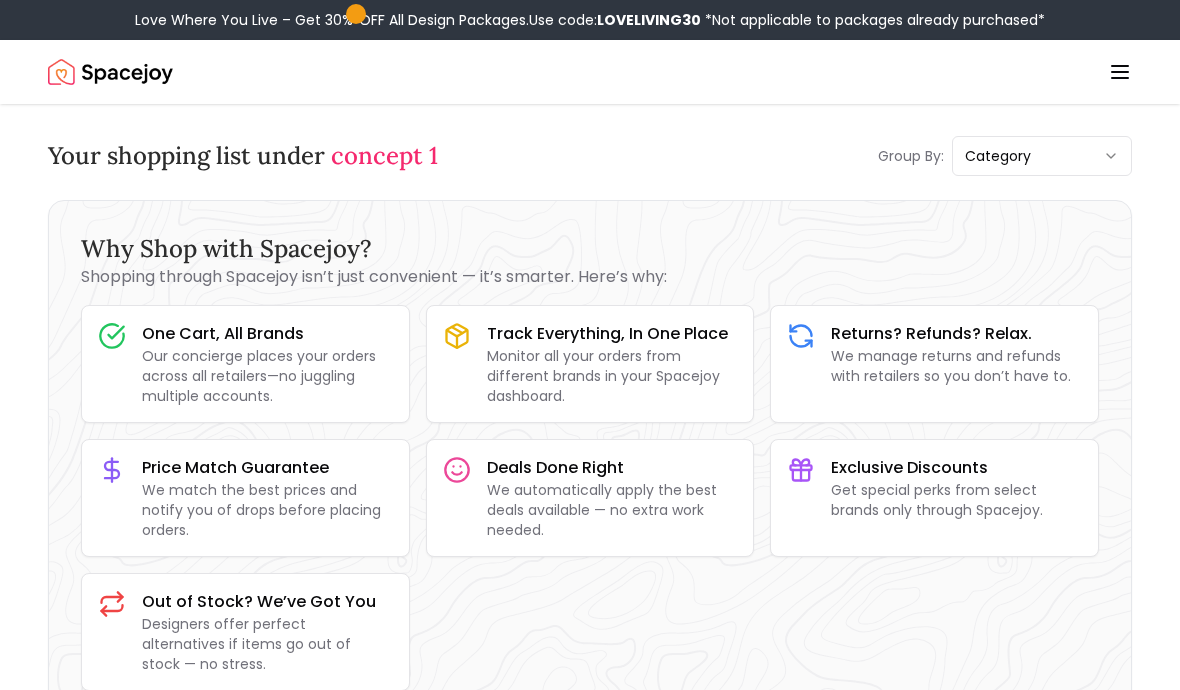 scroll, scrollTop: 0, scrollLeft: 0, axis: both 